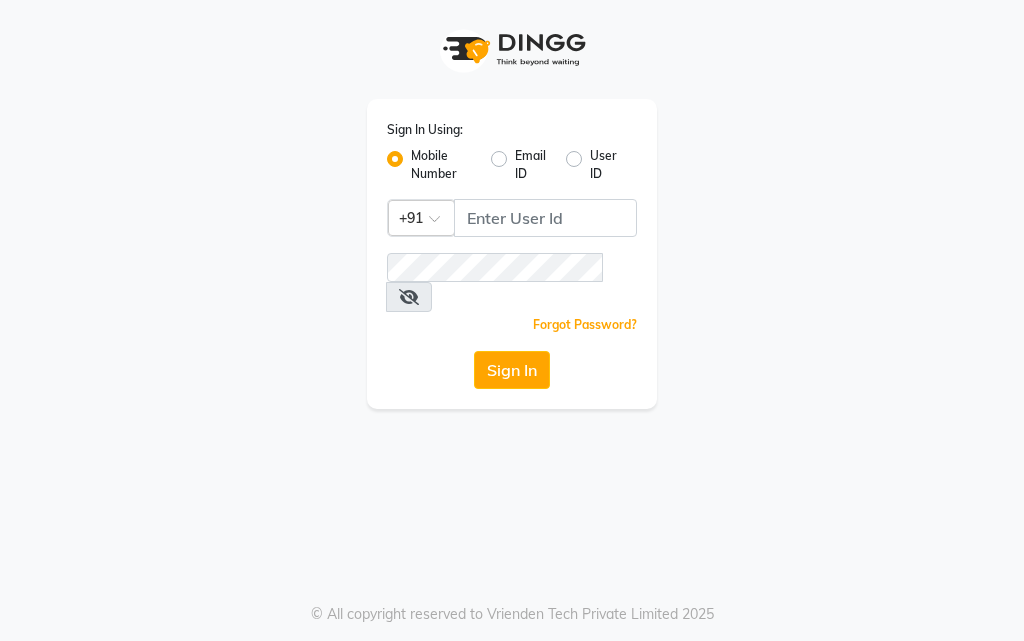 scroll, scrollTop: 0, scrollLeft: 0, axis: both 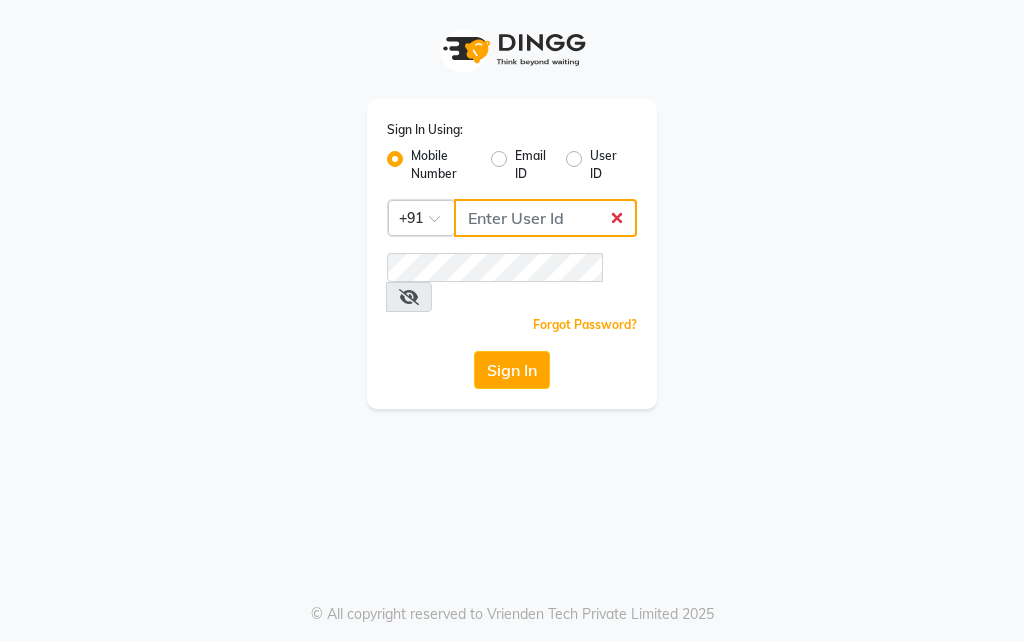 type on "9819046267" 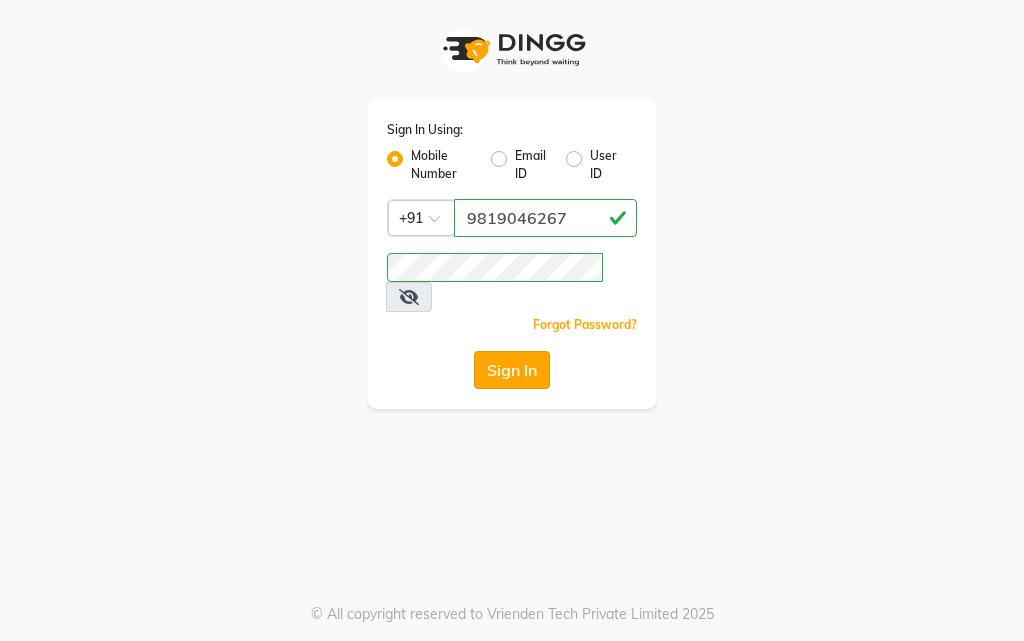 click on "Sign In" 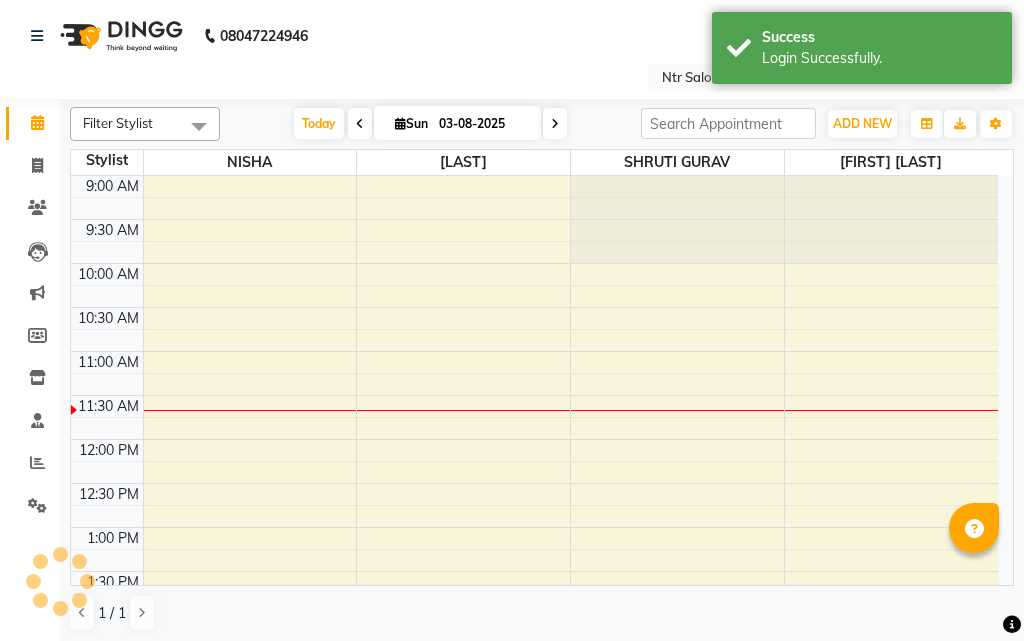 scroll, scrollTop: 0, scrollLeft: 0, axis: both 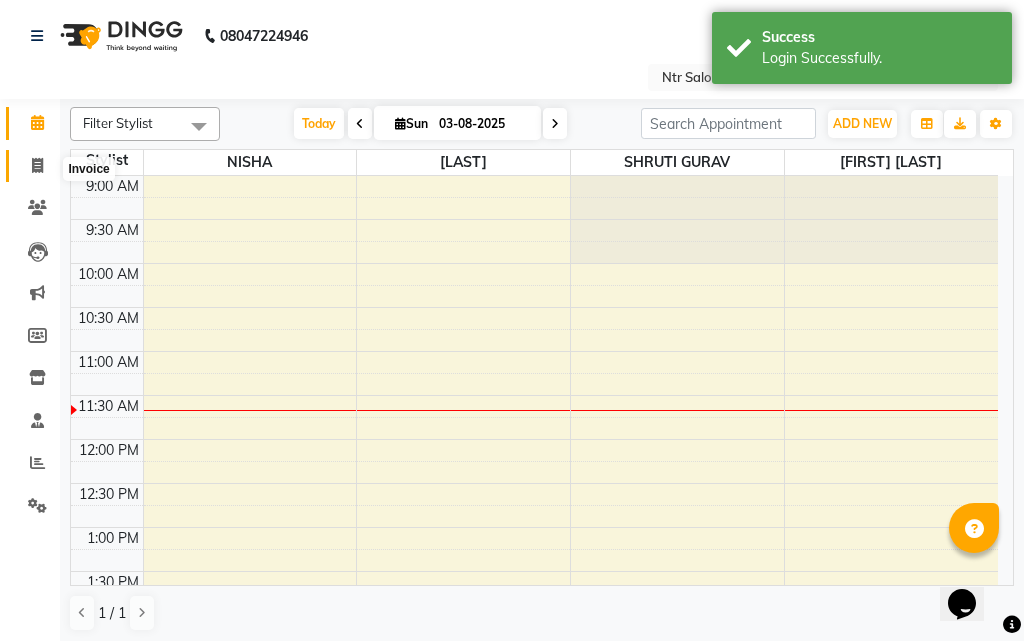 click 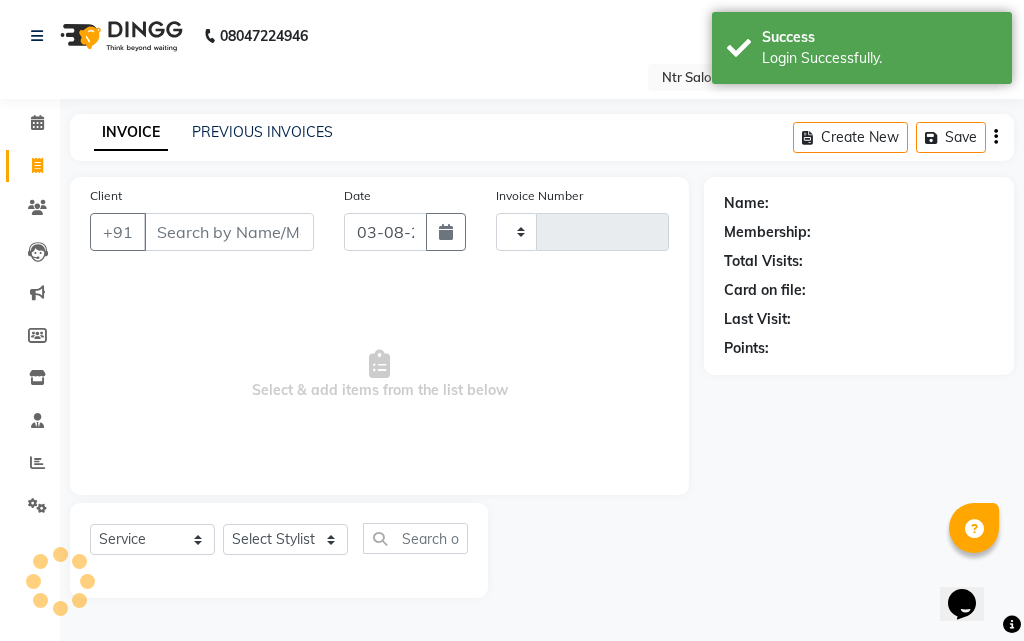 type on "0280" 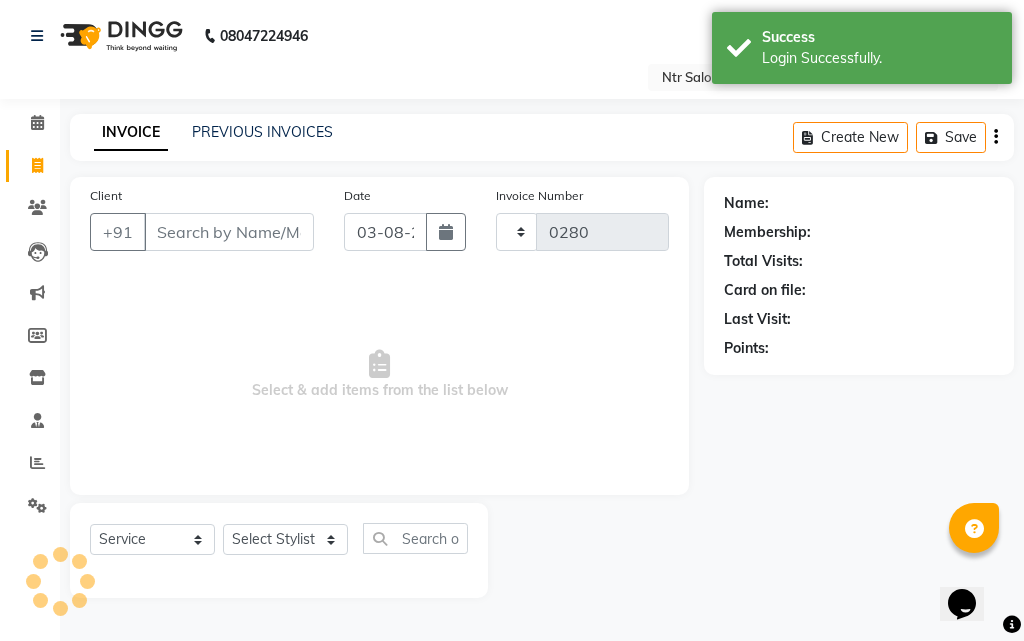 select on "5173" 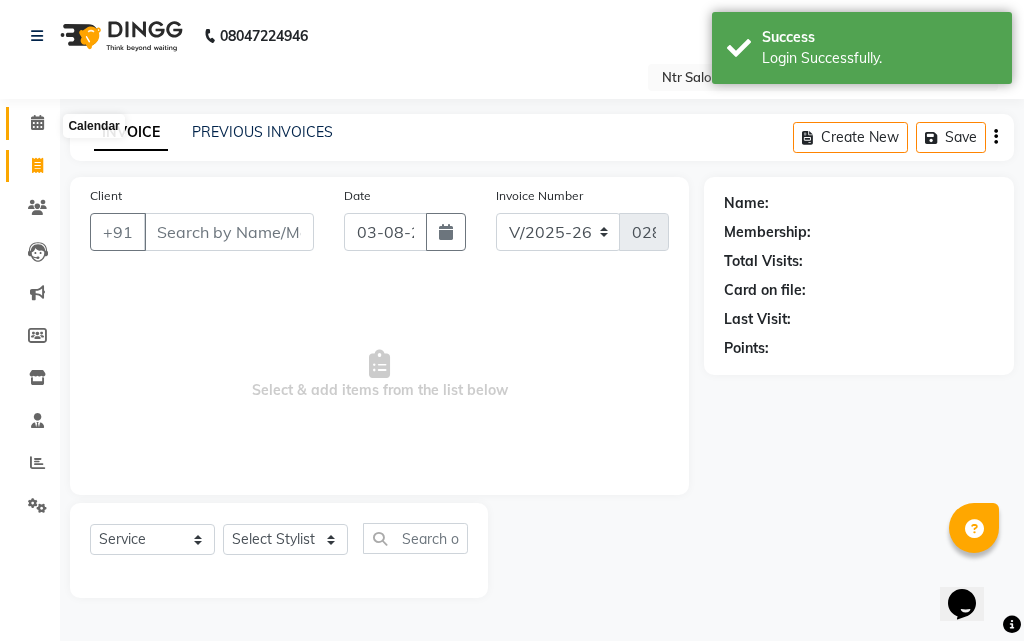 click 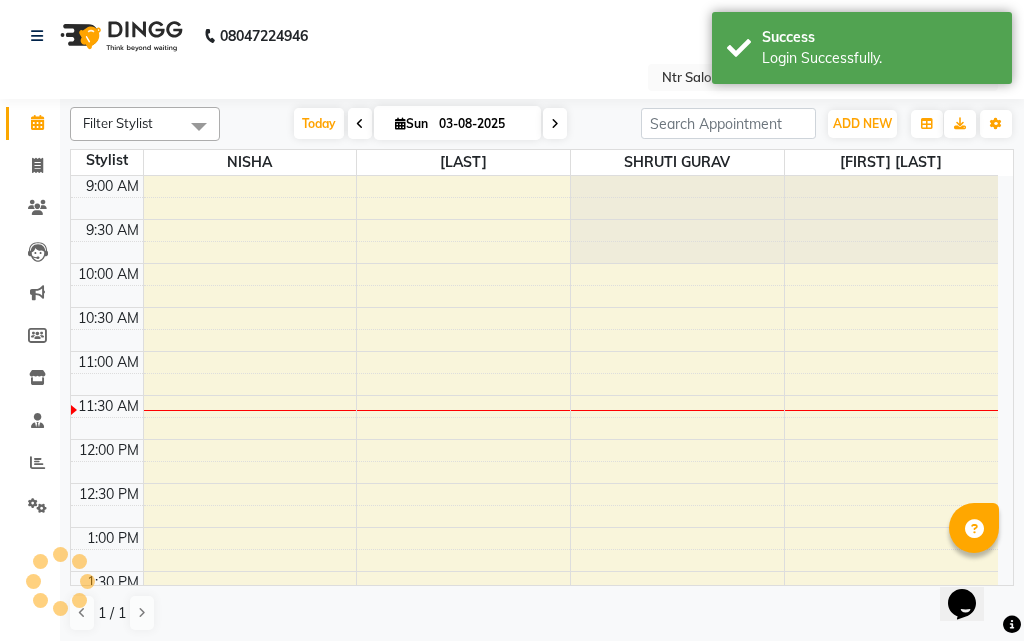 scroll, scrollTop: 0, scrollLeft: 0, axis: both 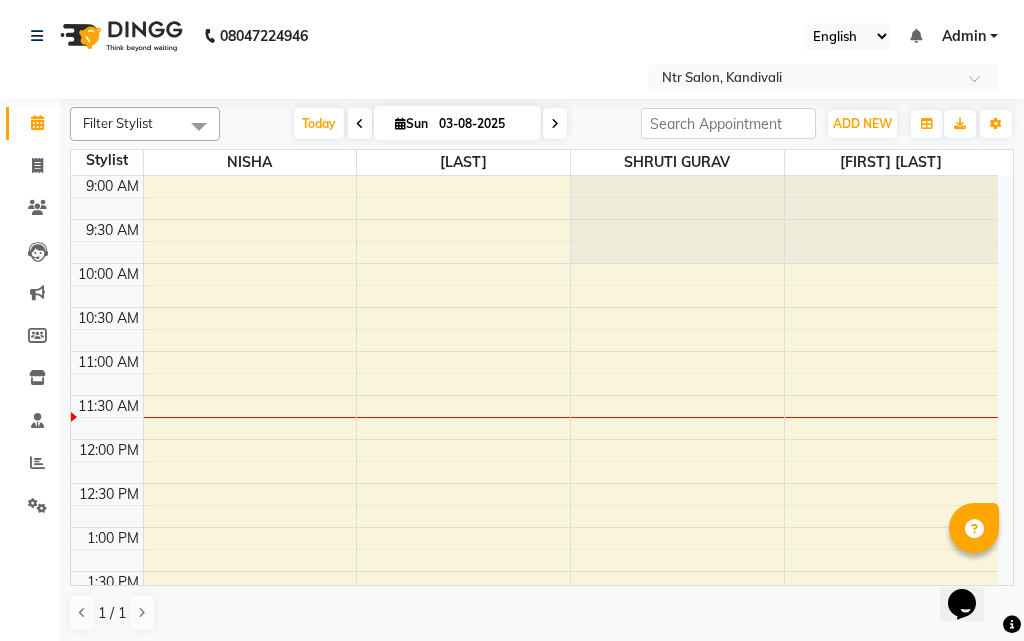 click on "03-08-2025" at bounding box center [483, 124] 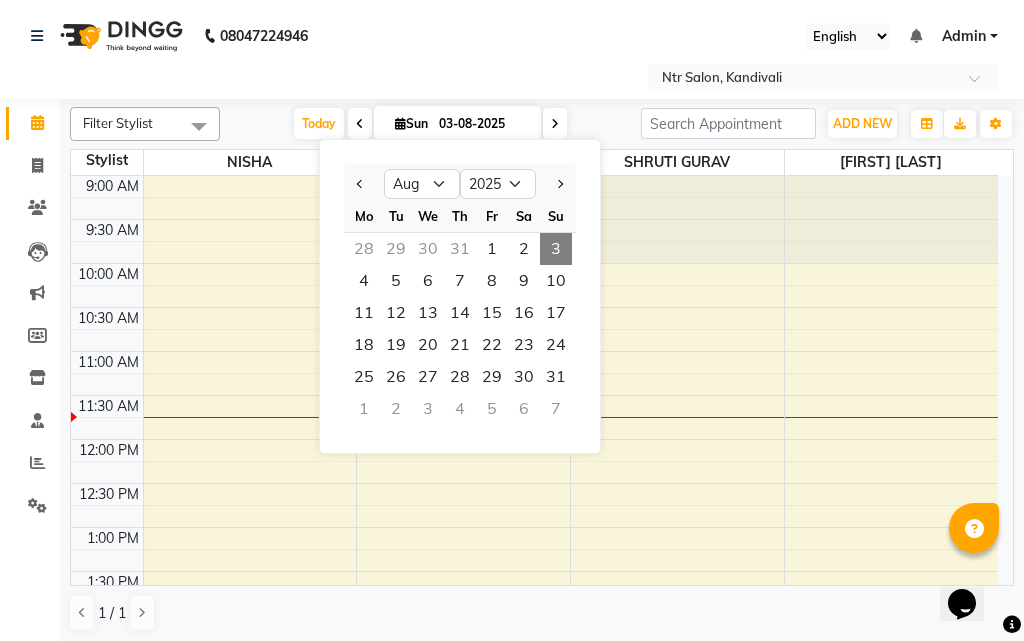 click on "3" at bounding box center (556, 249) 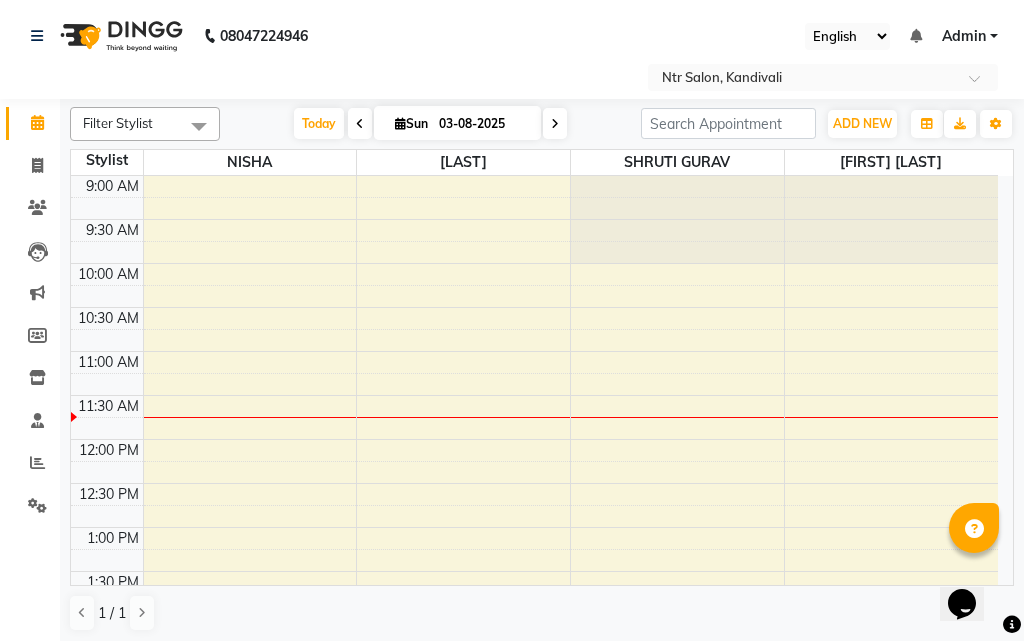 click on "03-08-2025" at bounding box center [483, 124] 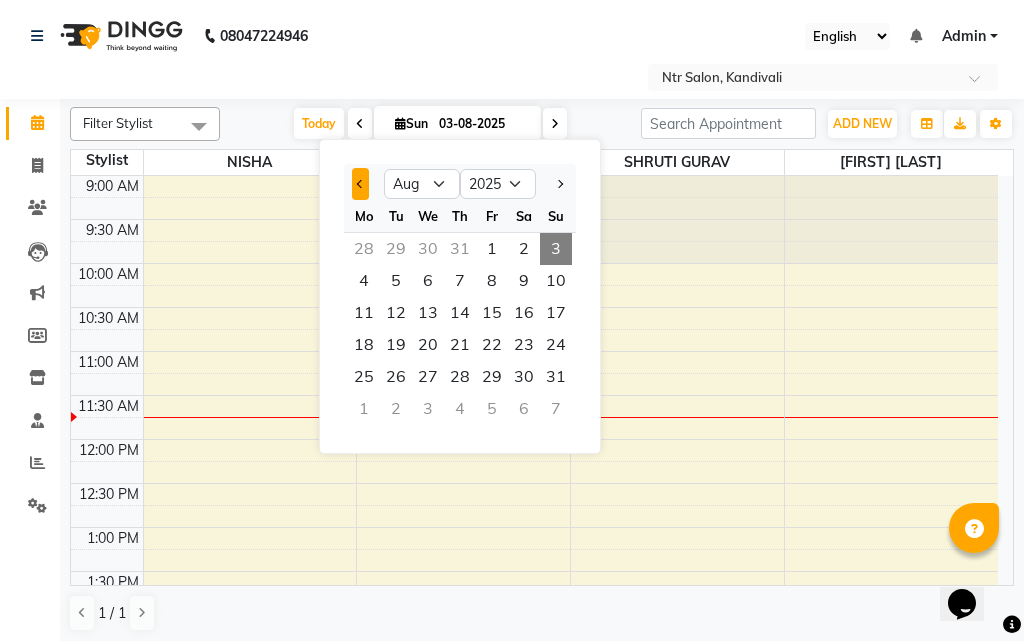 click at bounding box center (360, 184) 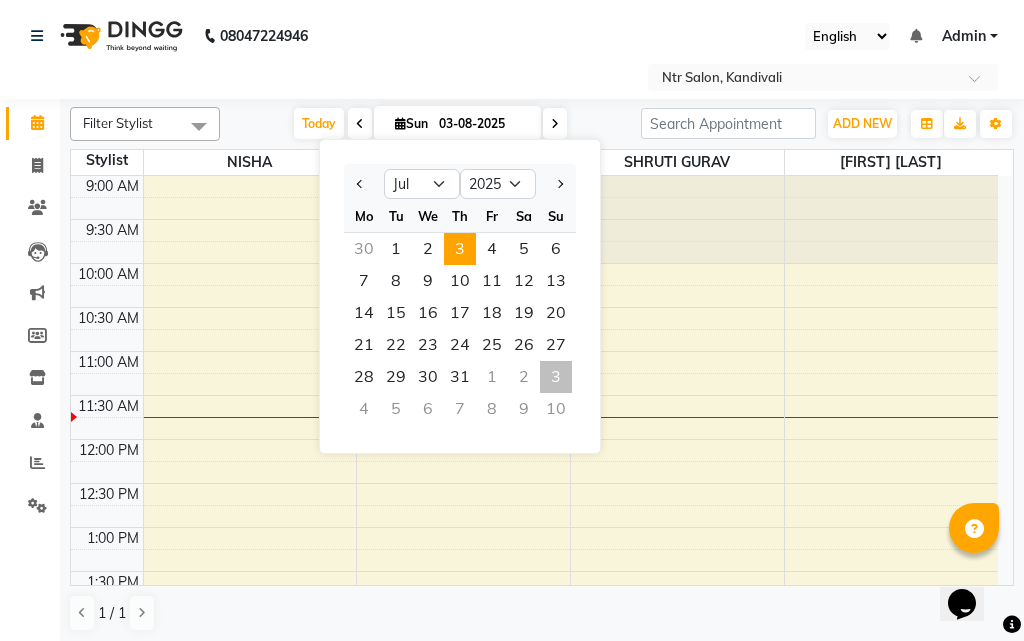 click on "3" at bounding box center [460, 249] 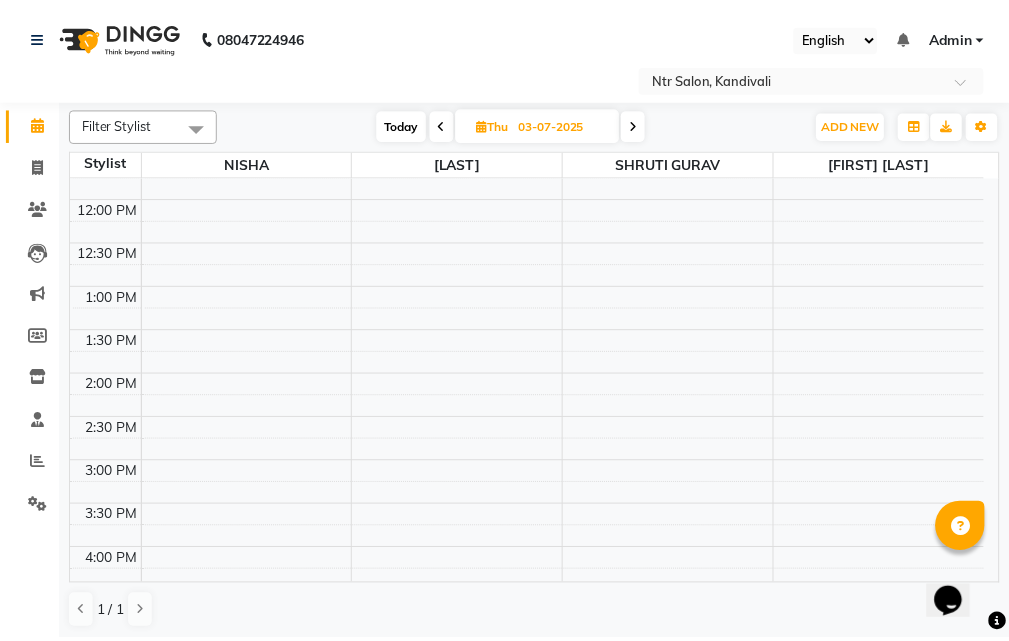 scroll, scrollTop: 477, scrollLeft: 0, axis: vertical 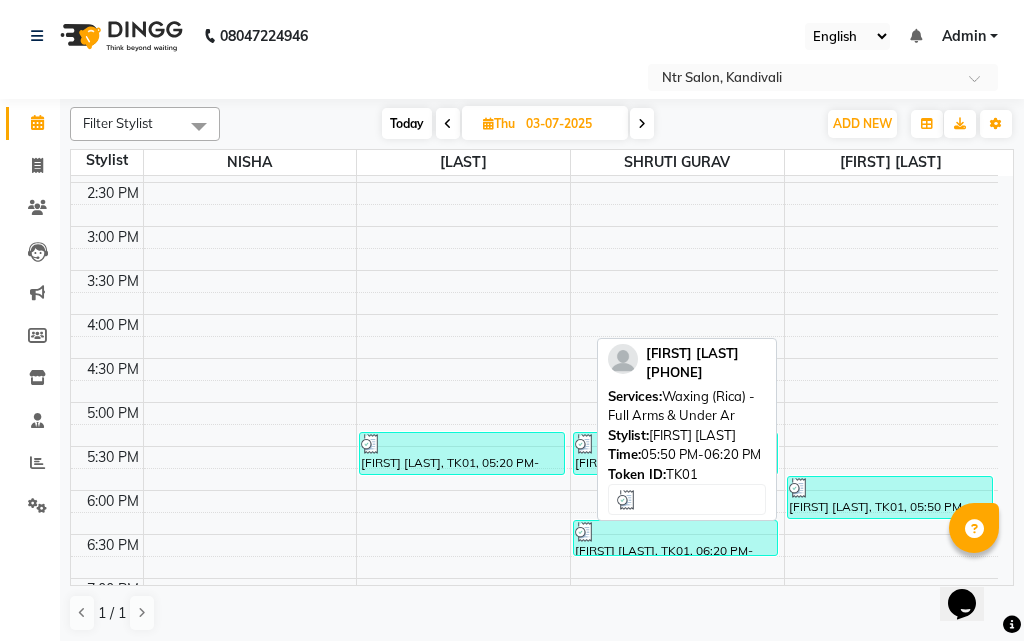 click on "[FIRST] [LAST], TK01, 05:50 PM-06:20 PM, Waxing (Rica) - Full Arms & Under Ar" at bounding box center (890, 497) 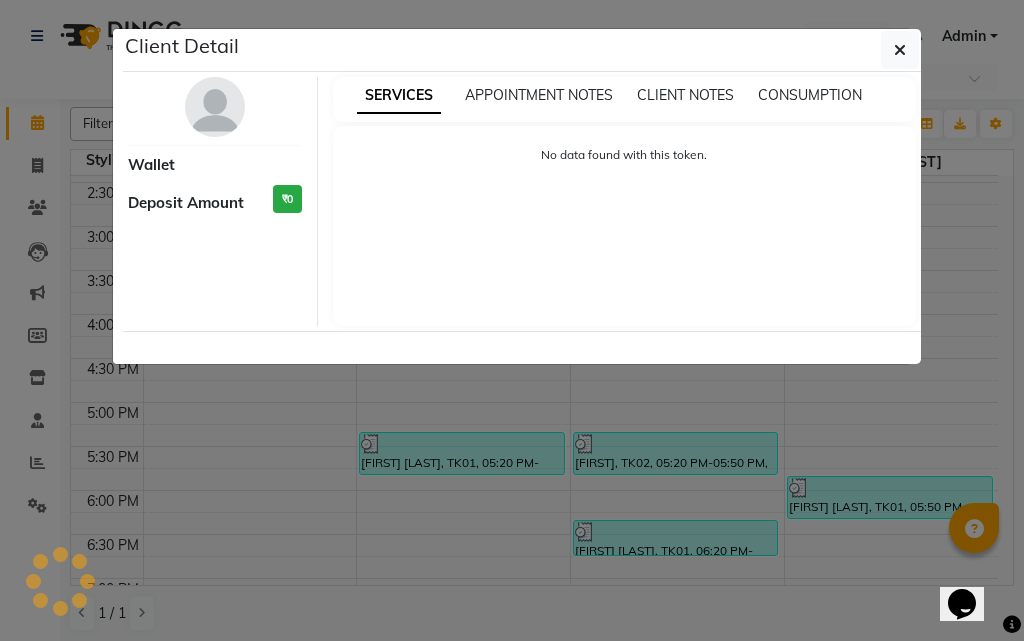 select on "3" 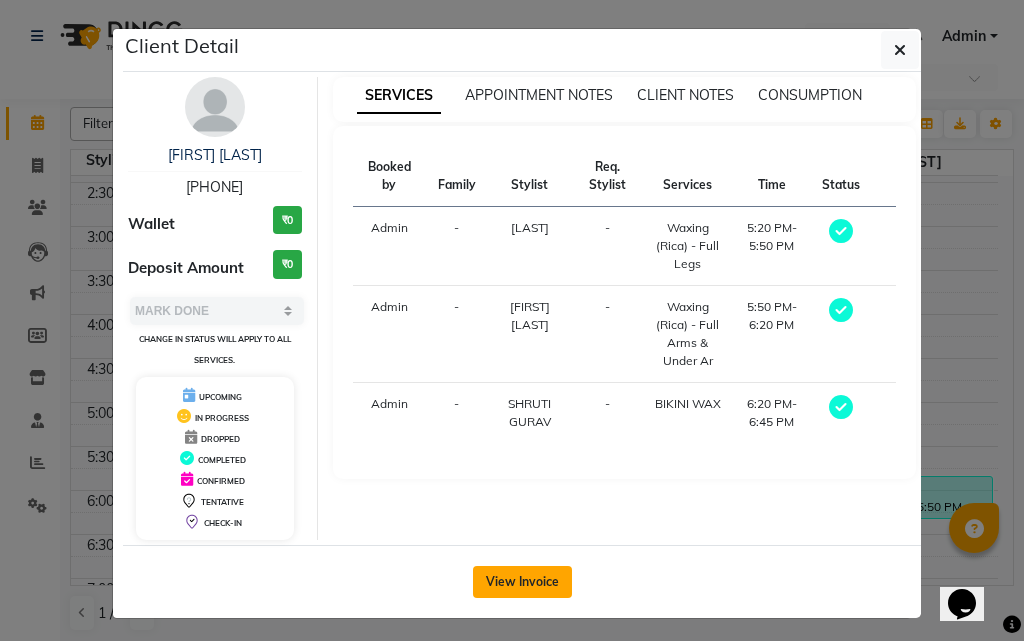 click on "View Invoice" 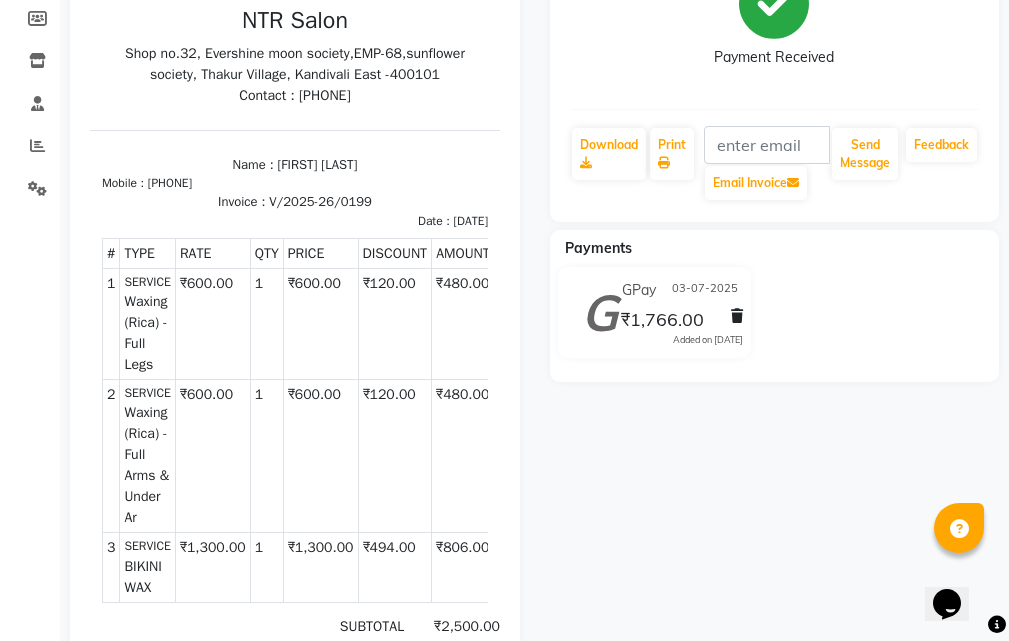 scroll, scrollTop: 300, scrollLeft: 0, axis: vertical 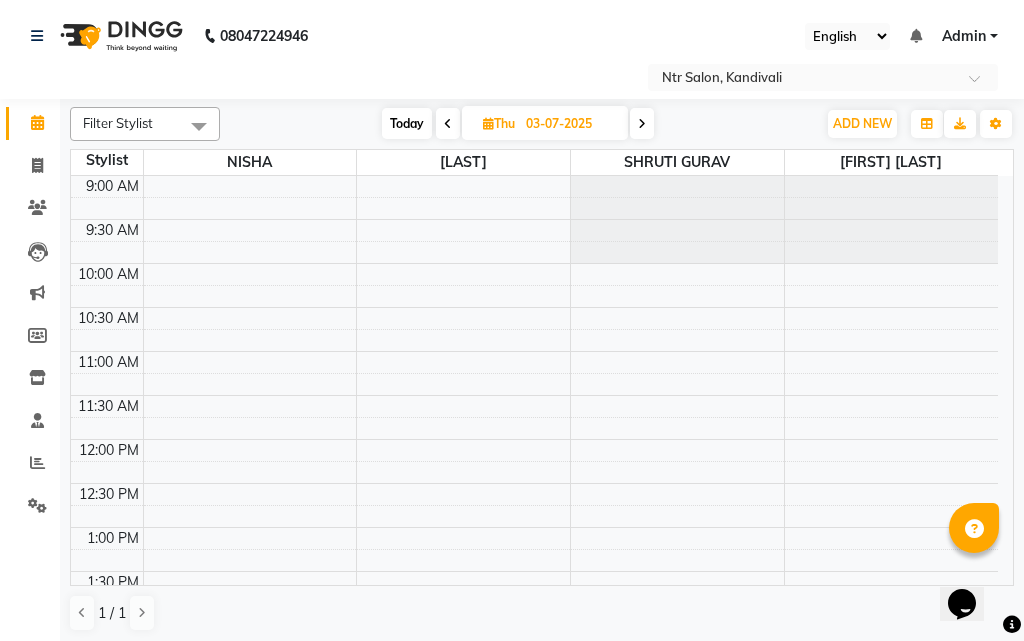 click on "03-07-2025" at bounding box center (570, 124) 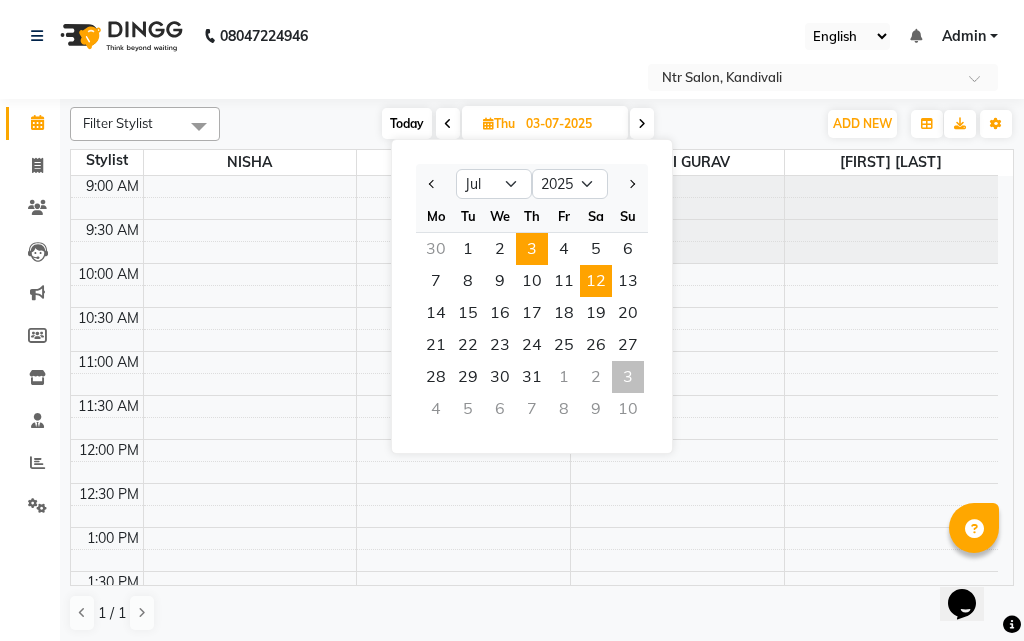 click on "12" at bounding box center [596, 281] 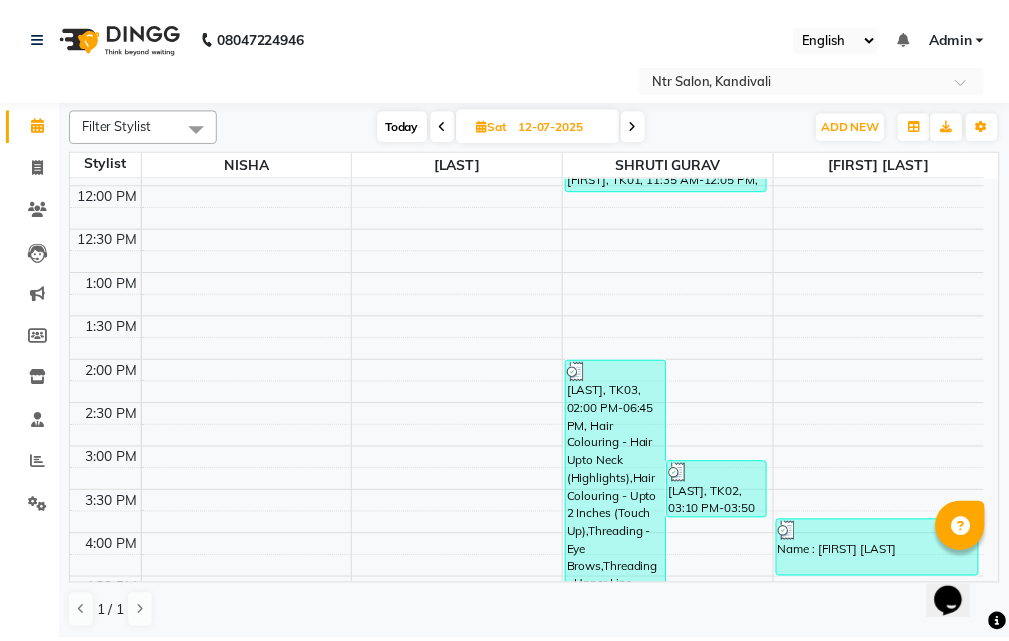 scroll, scrollTop: 377, scrollLeft: 0, axis: vertical 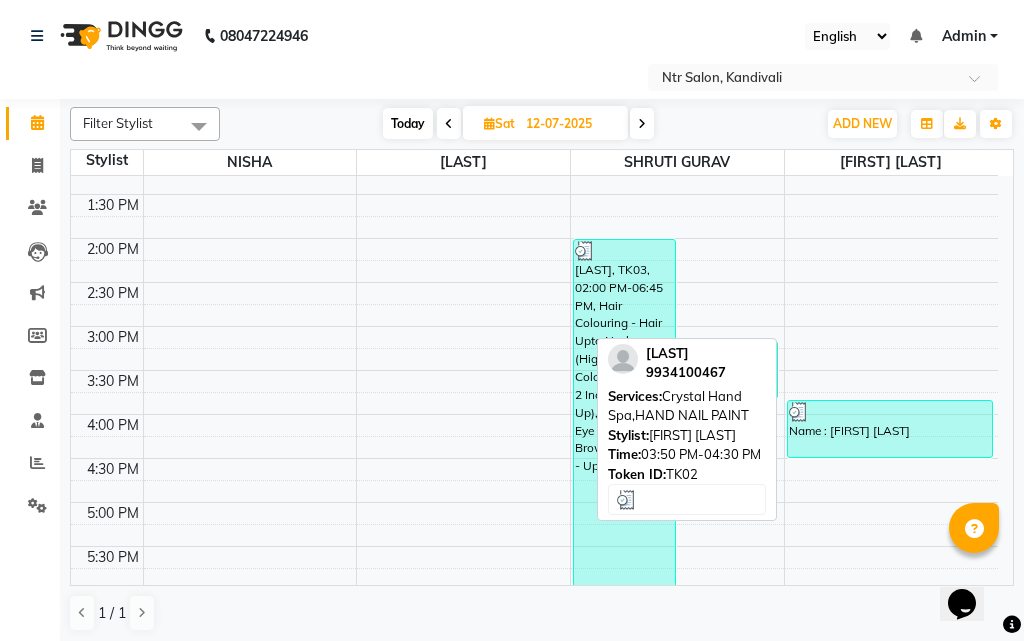 click on "Name  : [FIRST] [LAST]" at bounding box center [890, 429] 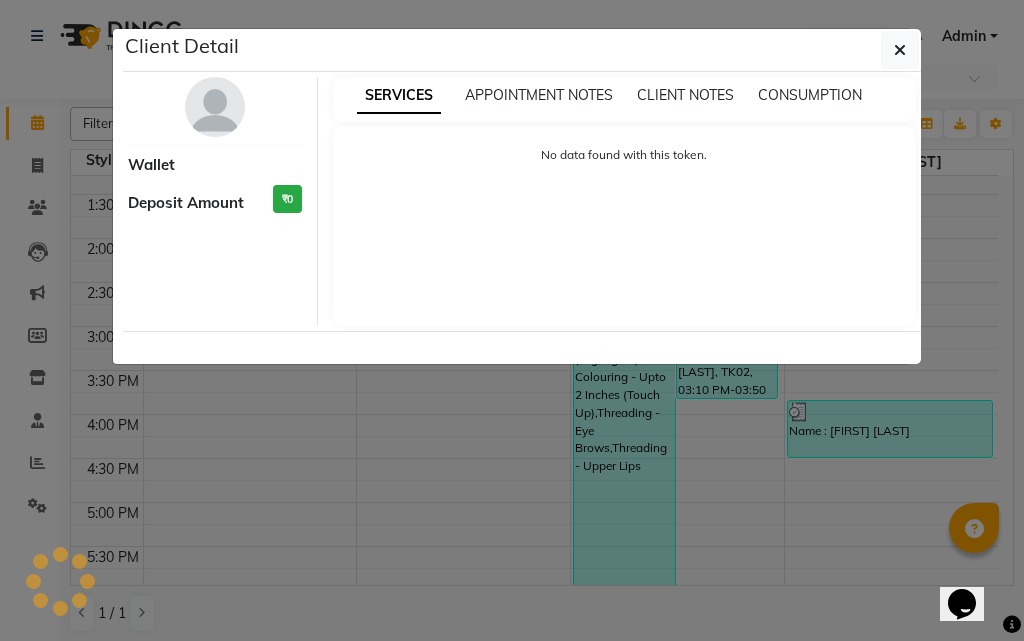 select on "3" 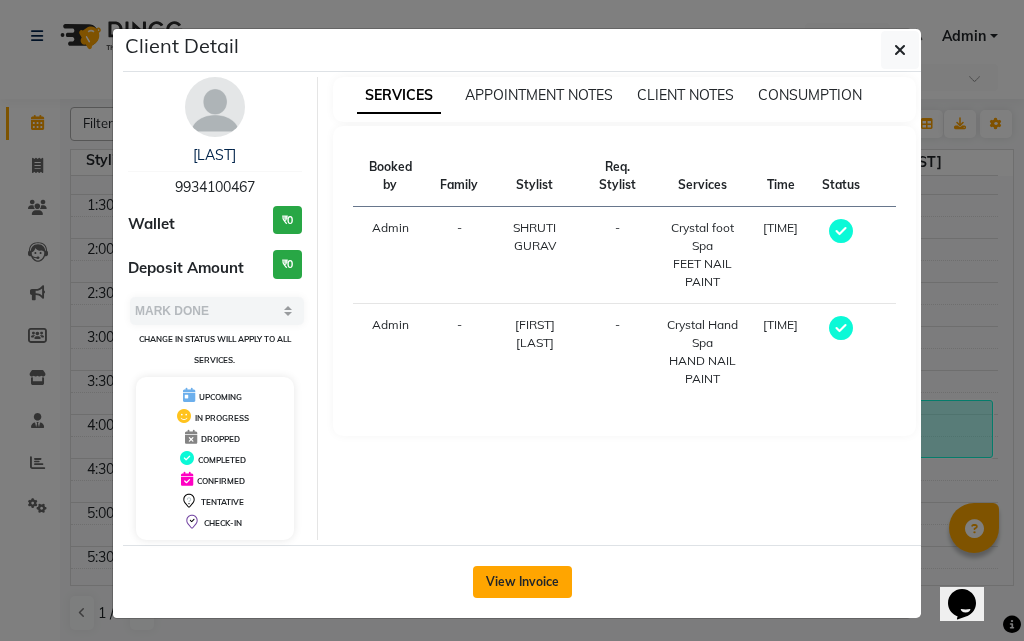click on "View Invoice" 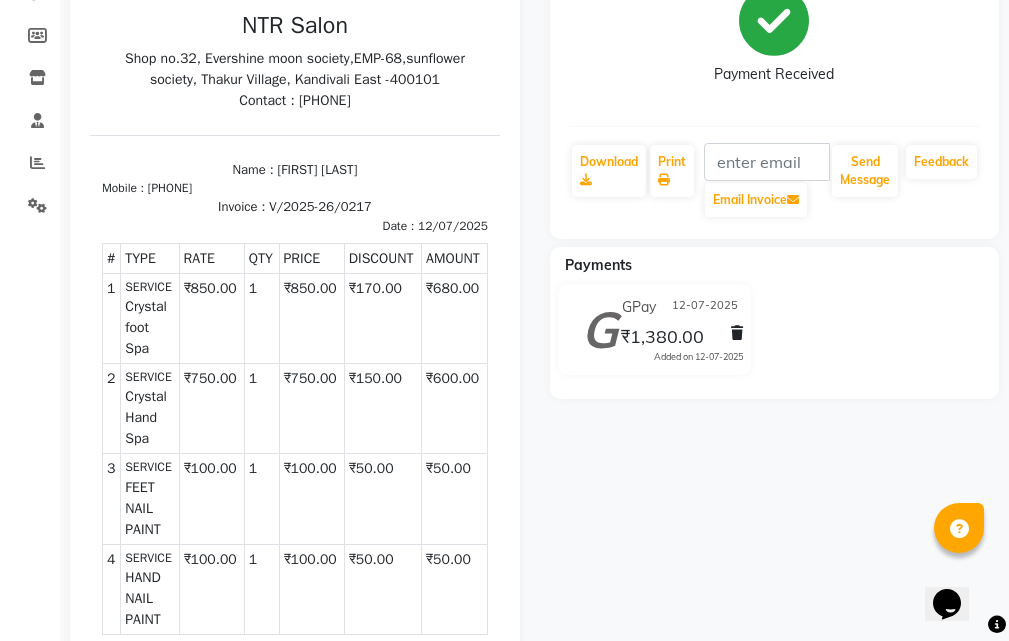 scroll, scrollTop: 400, scrollLeft: 0, axis: vertical 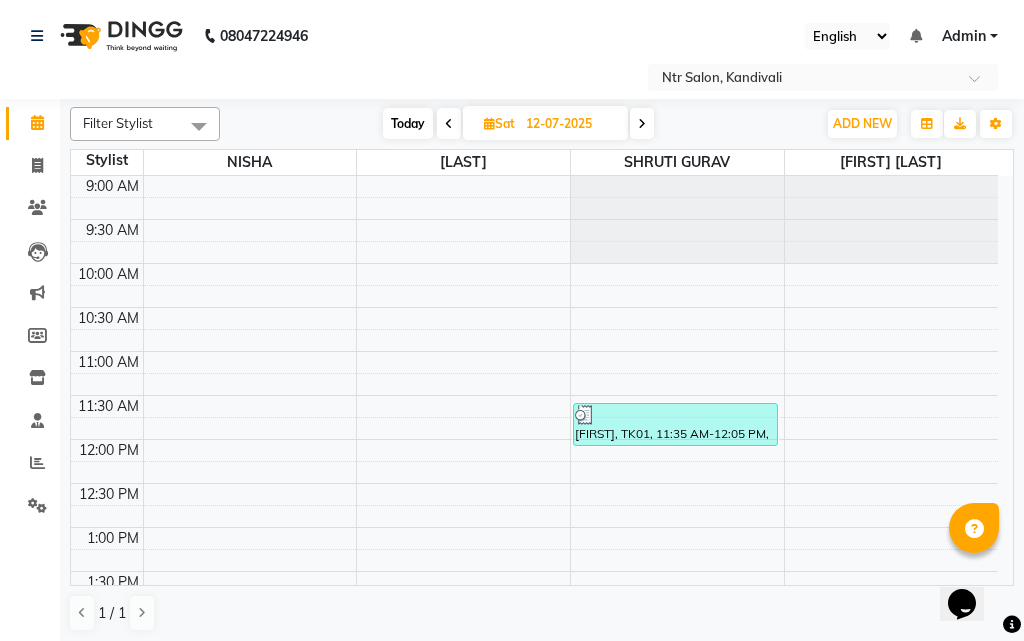 click on "12-07-2025" at bounding box center (570, 124) 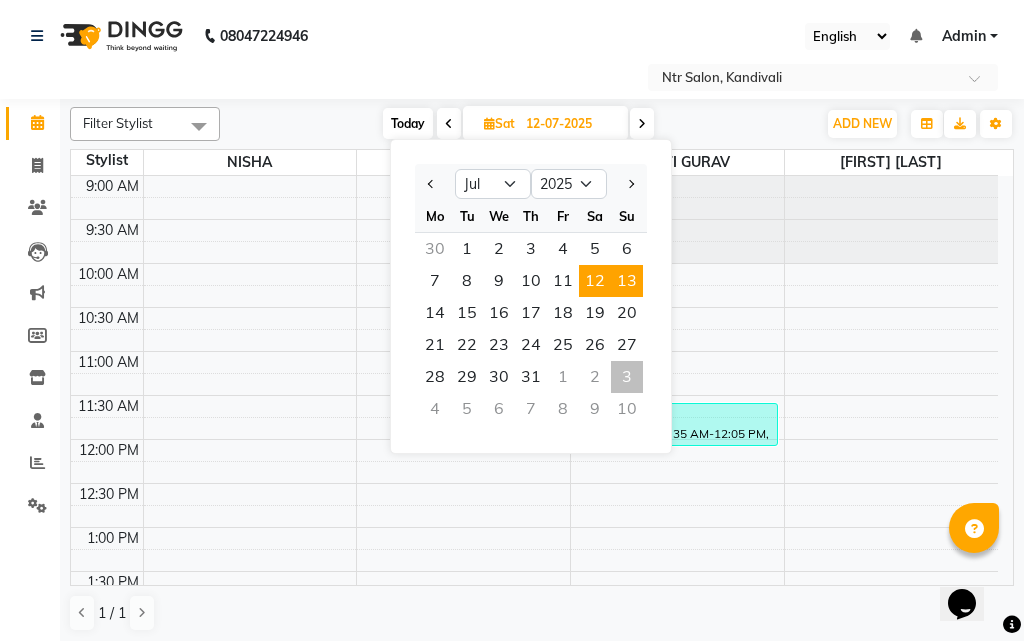 click on "13" at bounding box center (627, 281) 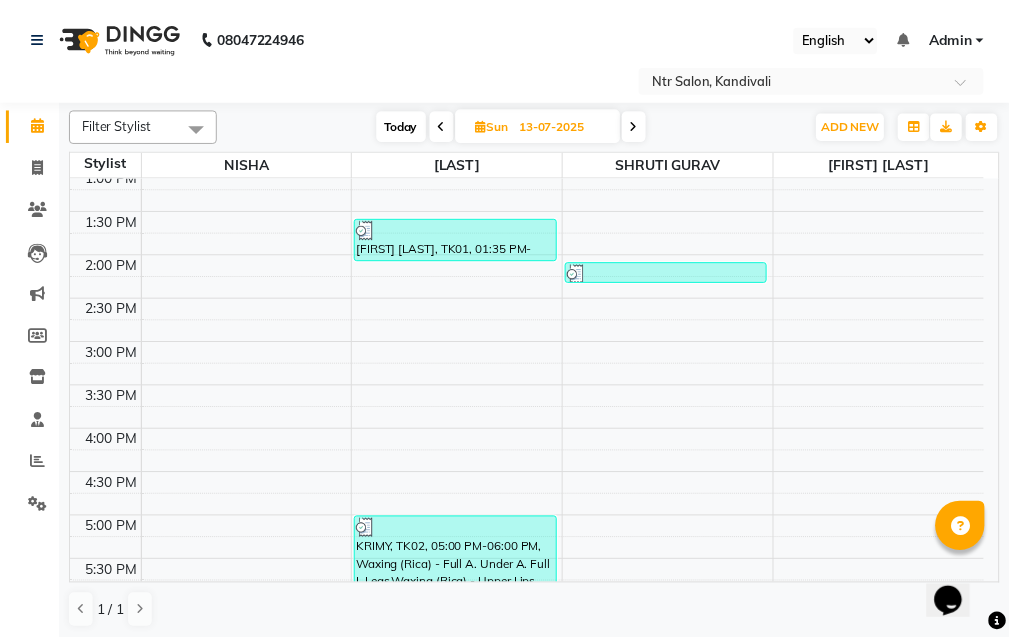 scroll, scrollTop: 477, scrollLeft: 0, axis: vertical 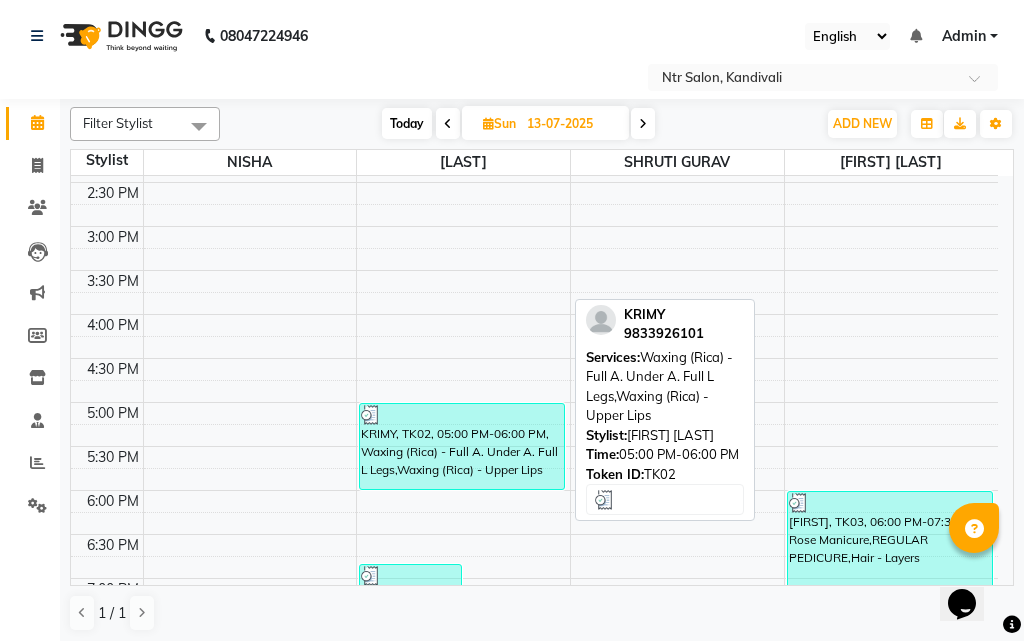 click on "KRIMY, TK02, 05:00 PM-06:00 PM, Waxing (Rica) - Full A. Under A. Full L Legs,Waxing (Rica) - Upper Lips" at bounding box center [461, 446] 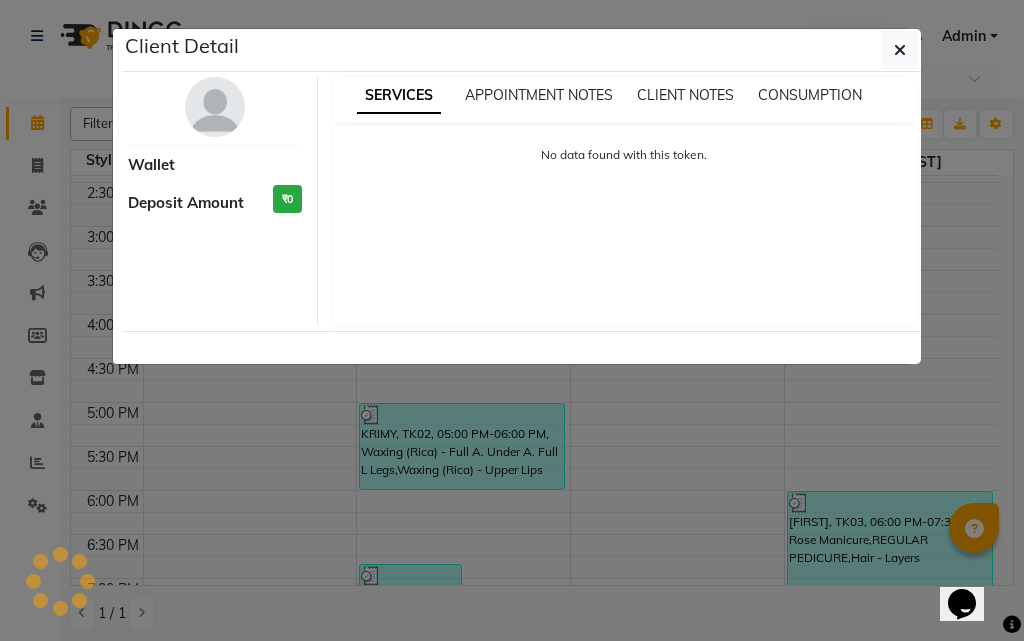 select on "3" 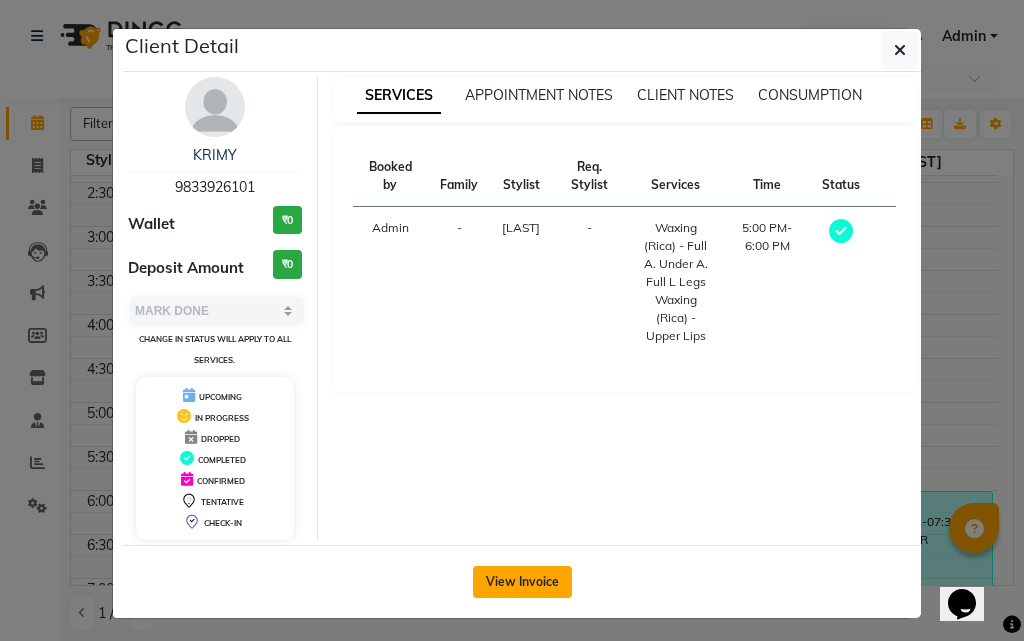 click on "View Invoice" 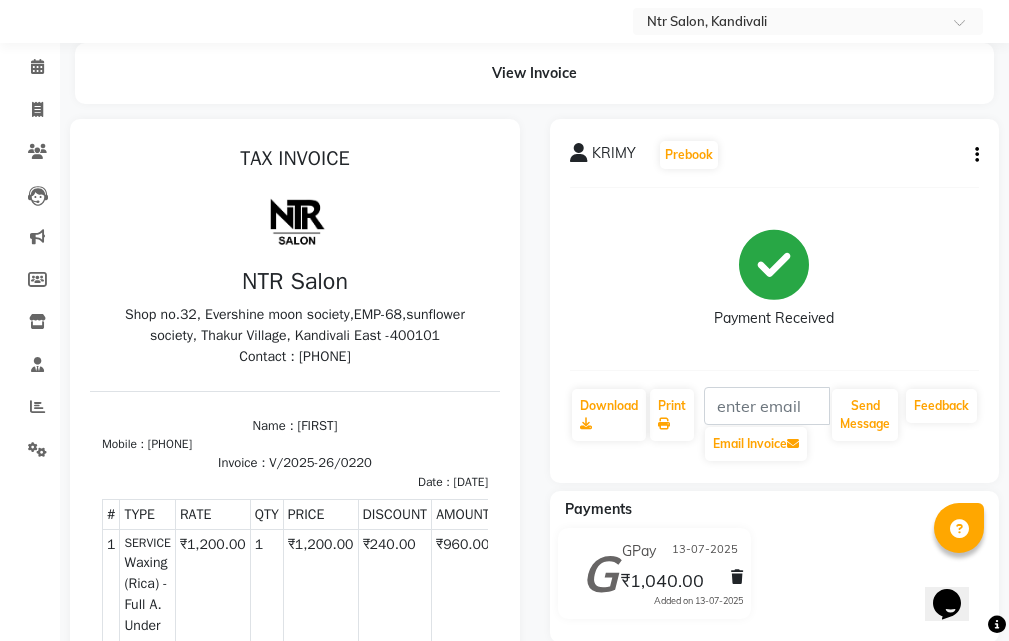 scroll, scrollTop: 200, scrollLeft: 0, axis: vertical 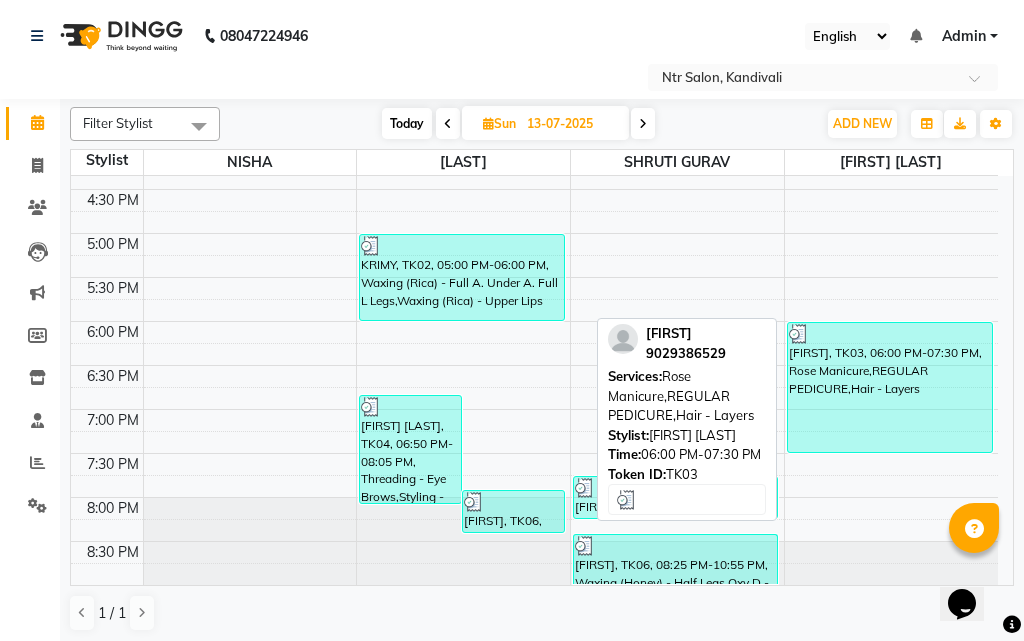 click on "[FIRST], TK03, 06:00 PM-07:30 PM,  Rose Manicure,REGULAR PEDICURE,Hair - Layers" at bounding box center (890, 387) 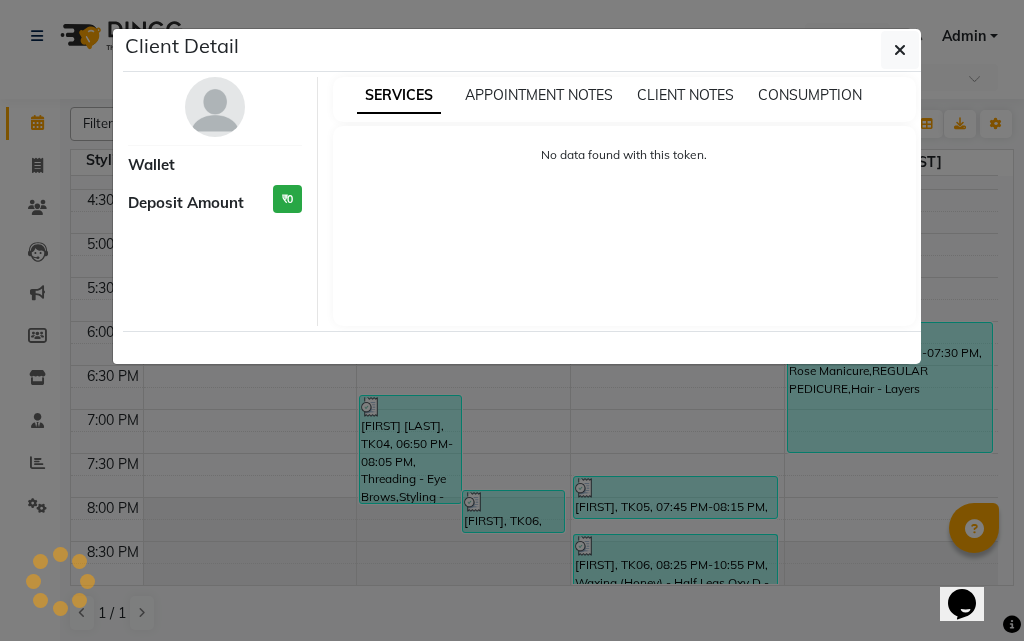 select on "3" 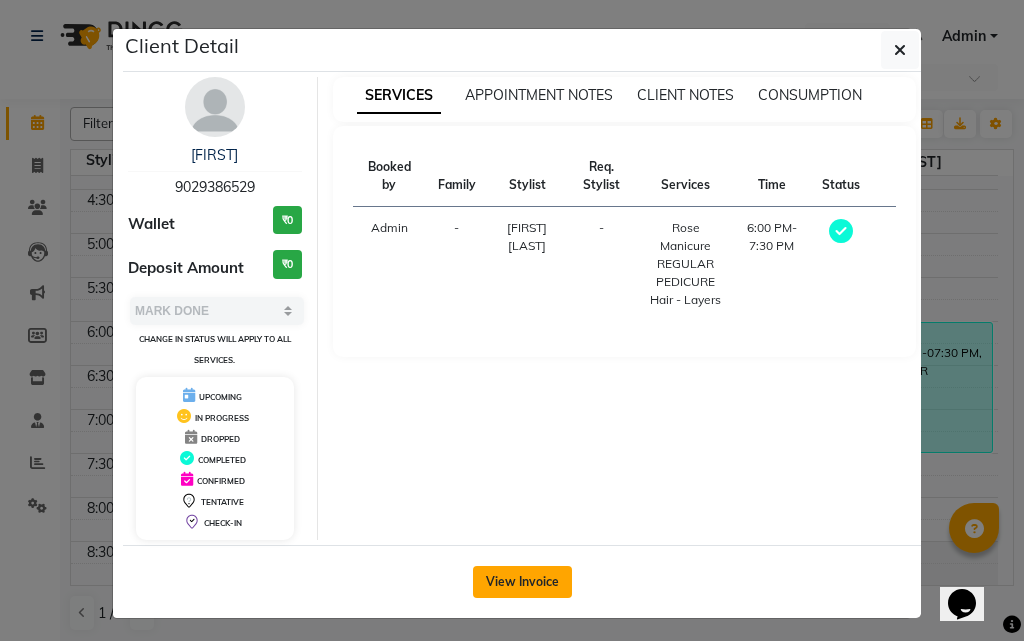 click on "View Invoice" 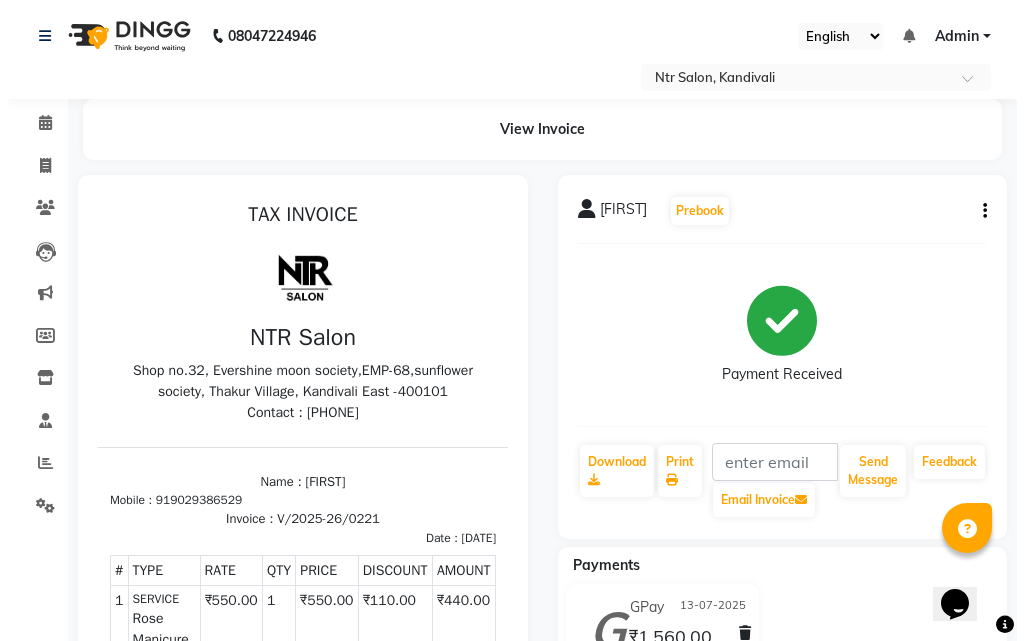 scroll, scrollTop: 27, scrollLeft: 0, axis: vertical 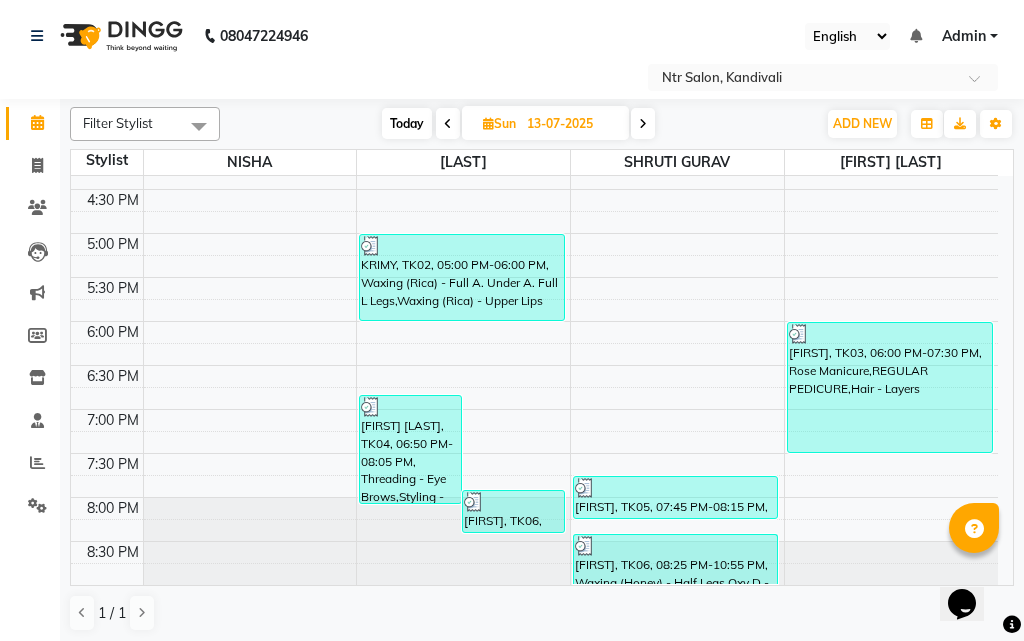 click on "13-07-2025" at bounding box center (571, 124) 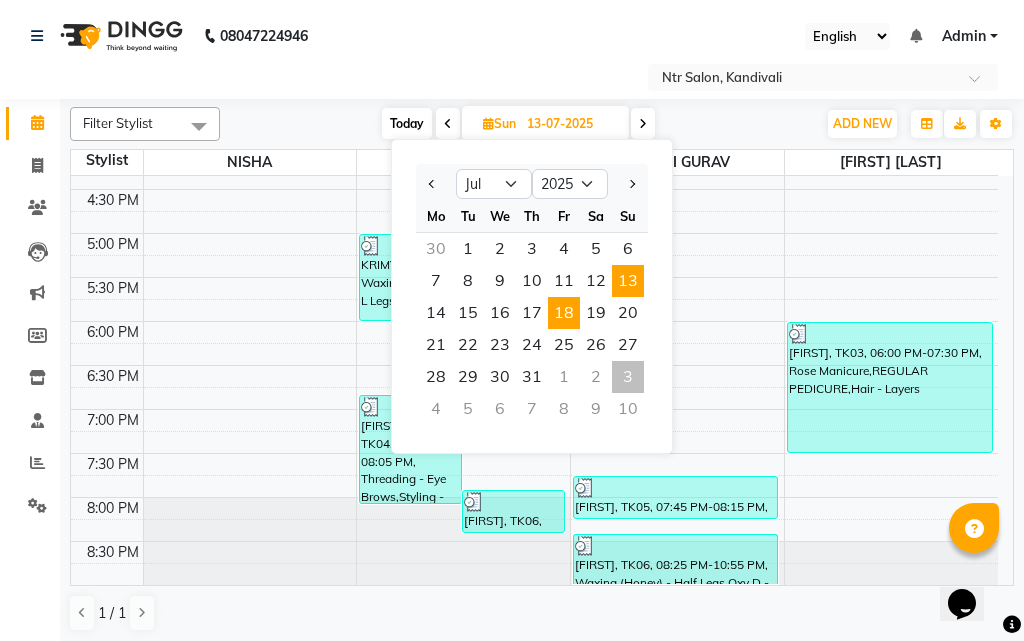 click on "18" at bounding box center [564, 313] 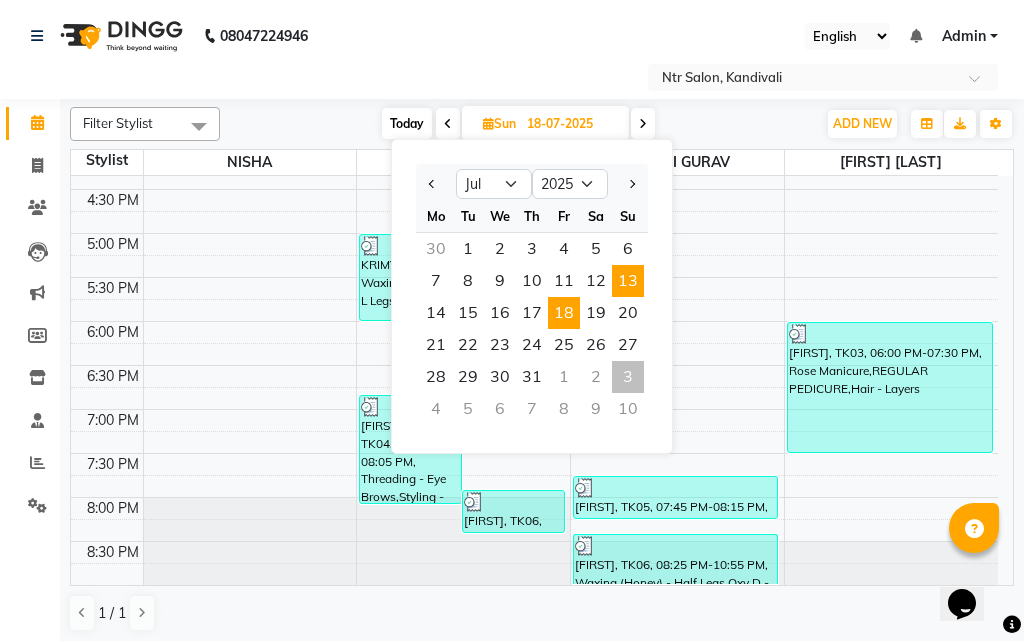 scroll, scrollTop: 177, scrollLeft: 0, axis: vertical 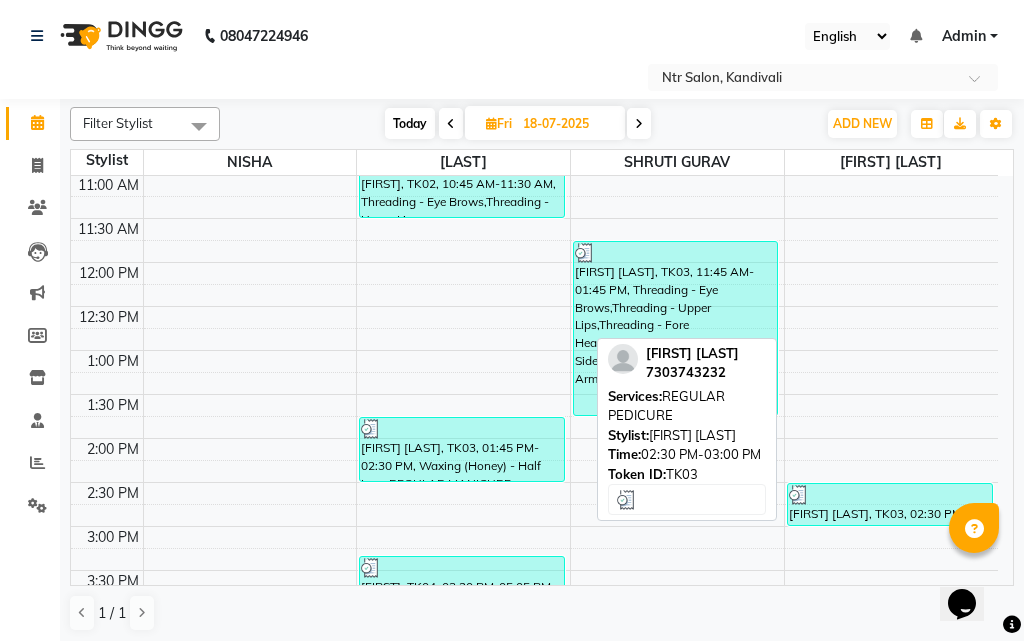 click on "[FIRST] [LAST], TK03, 02:30 PM-03:00 PM, REGULAR PEDICURE" at bounding box center (890, 504) 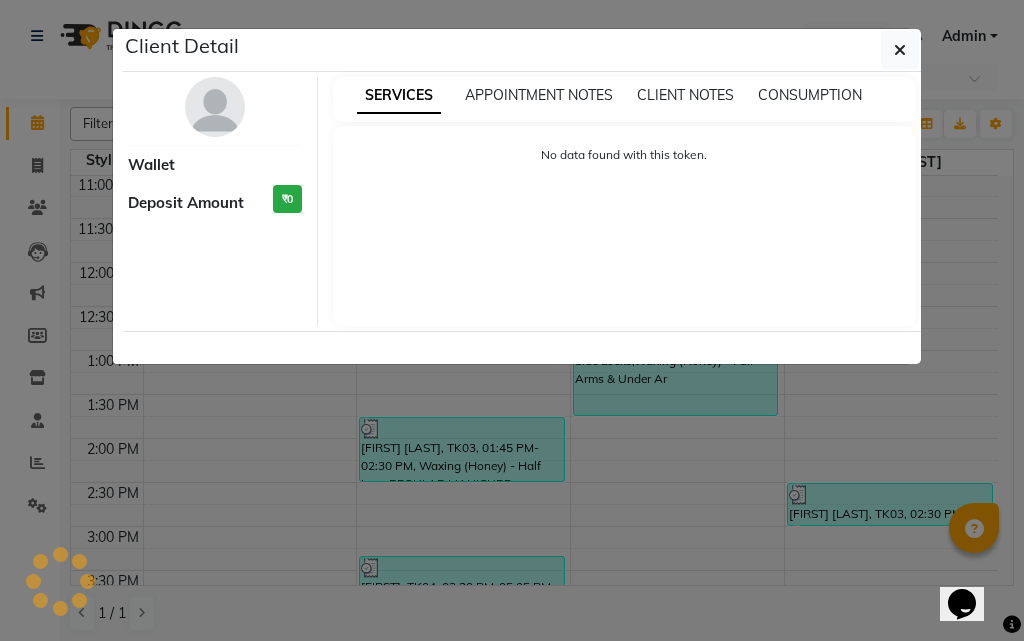 select on "3" 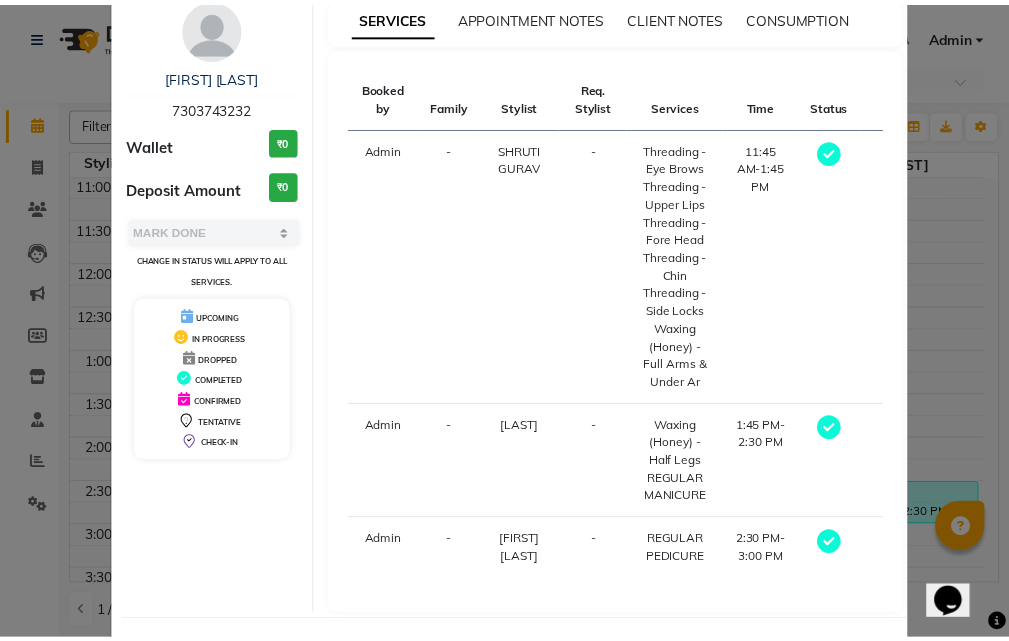 scroll, scrollTop: 80, scrollLeft: 0, axis: vertical 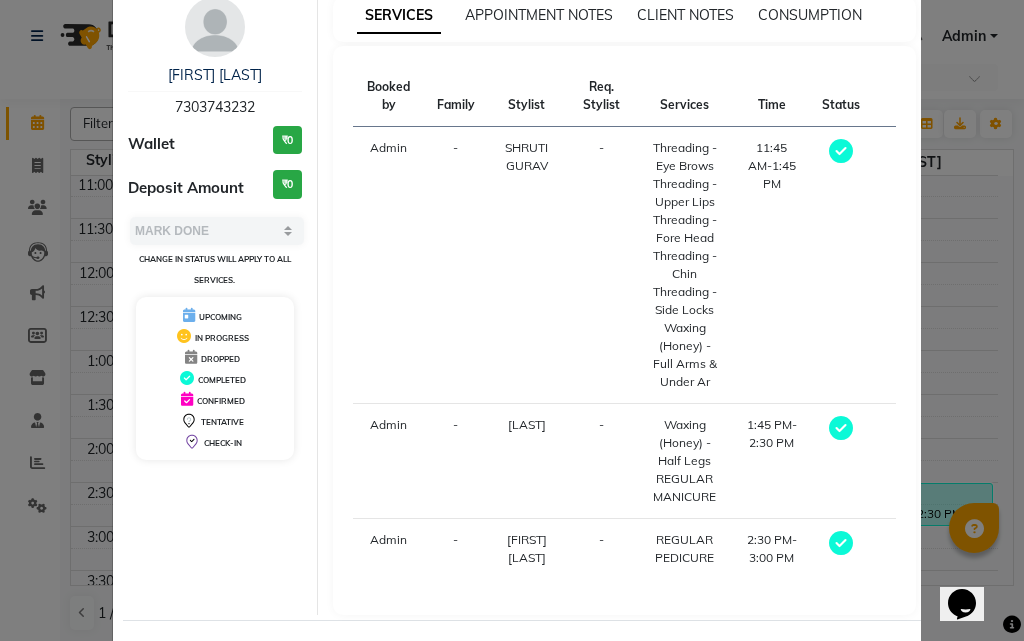 click on "View Invoice" 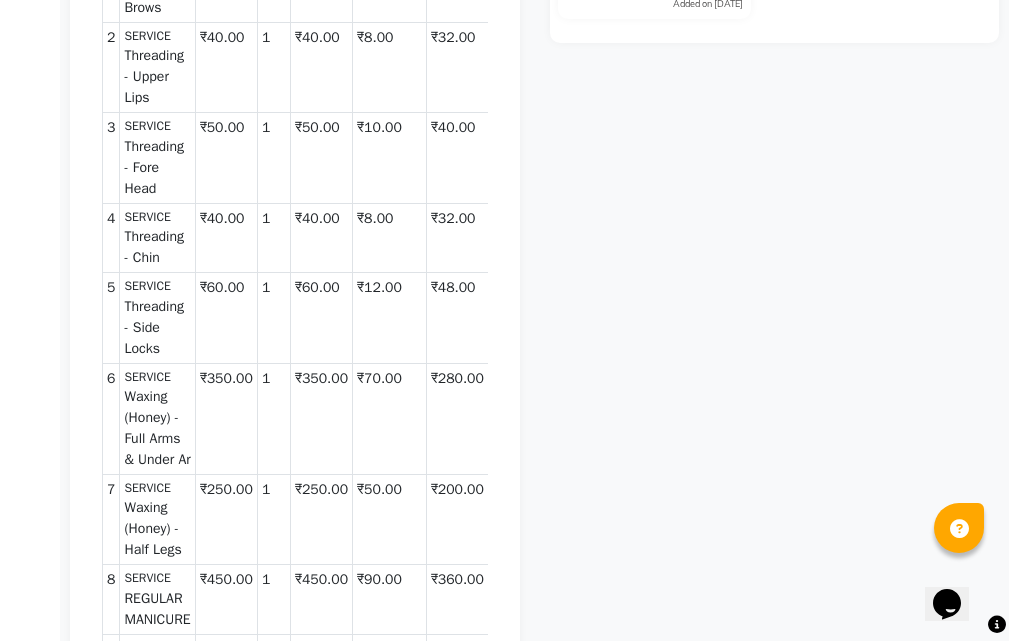 scroll, scrollTop: 700, scrollLeft: 0, axis: vertical 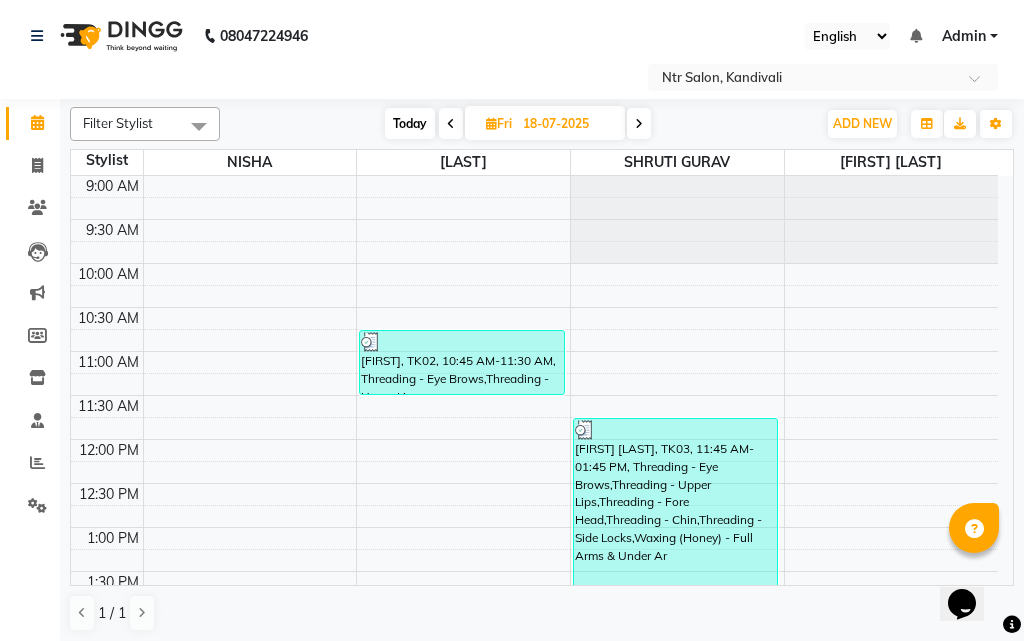 click on "18-07-2025" at bounding box center [567, 124] 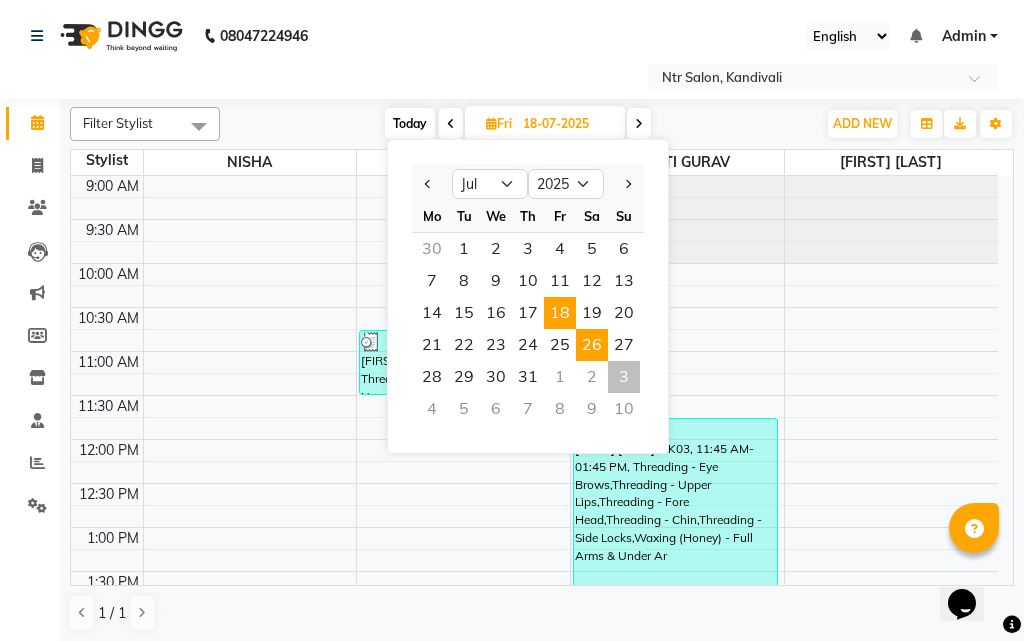 click on "26" at bounding box center (592, 345) 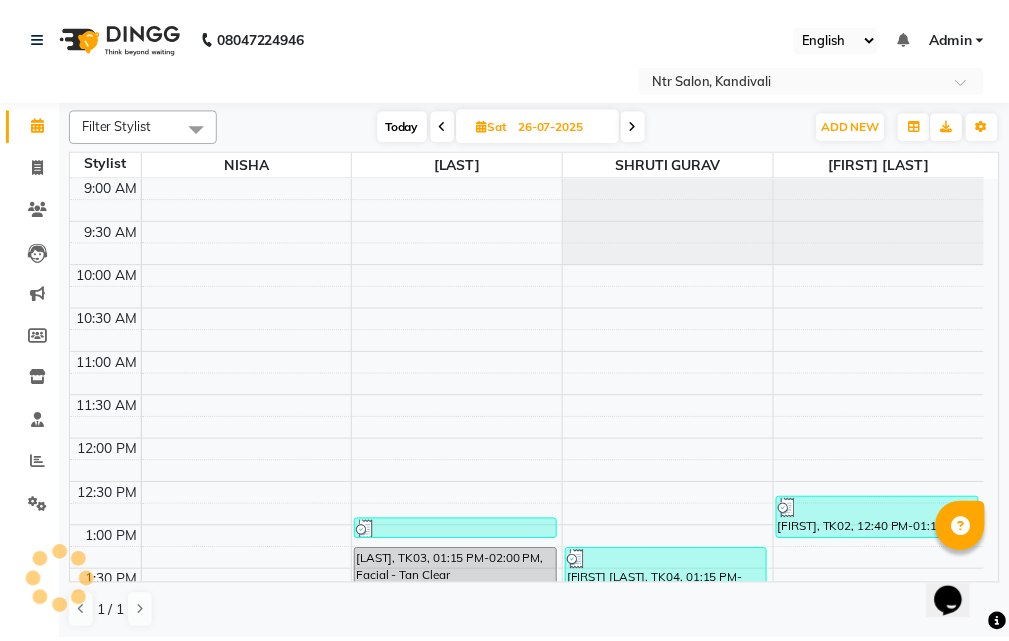 scroll, scrollTop: 177, scrollLeft: 0, axis: vertical 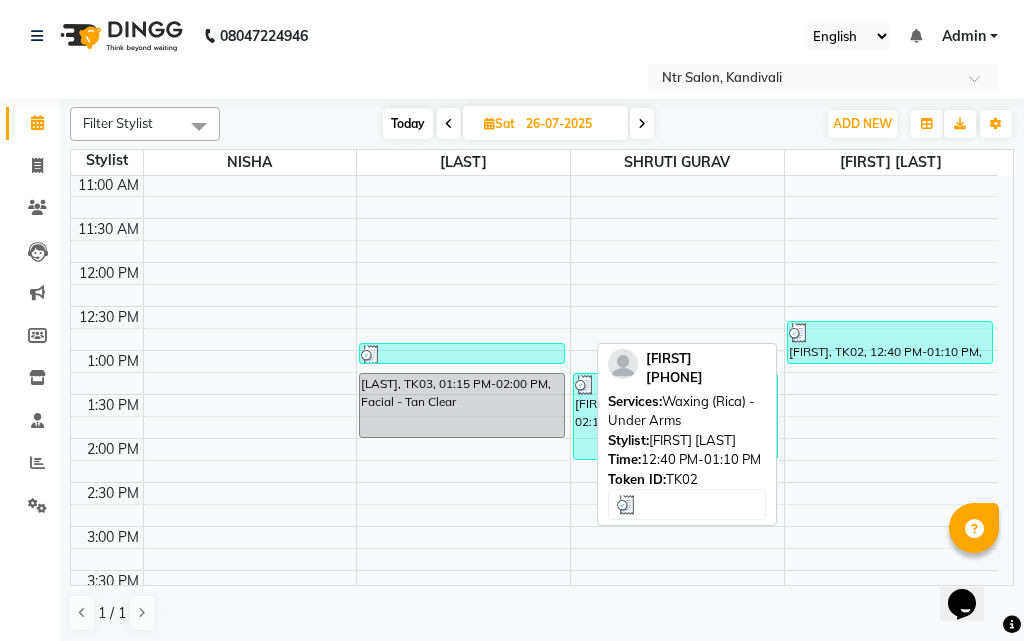 click on "[FIRST], TK02, 12:40 PM-01:10 PM, Waxing (Rica) - Under Arms" at bounding box center (890, 342) 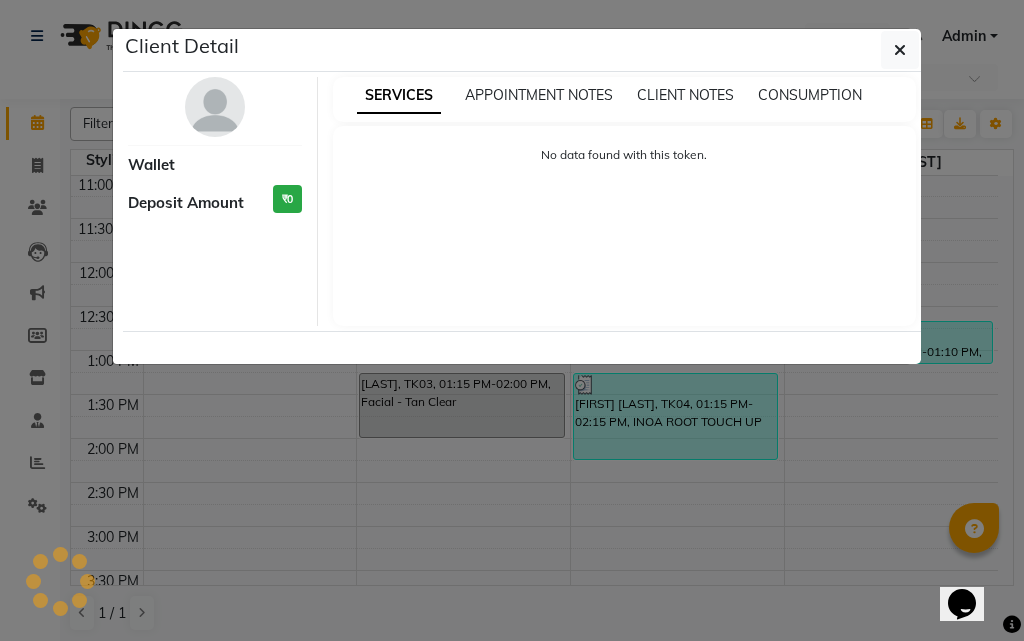select on "3" 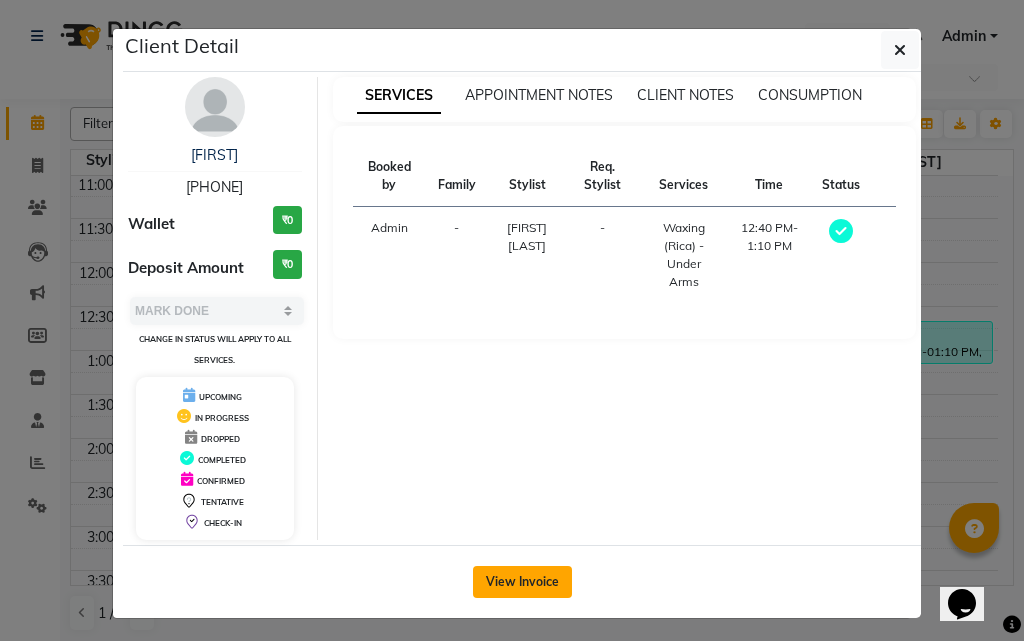 click on "View Invoice" 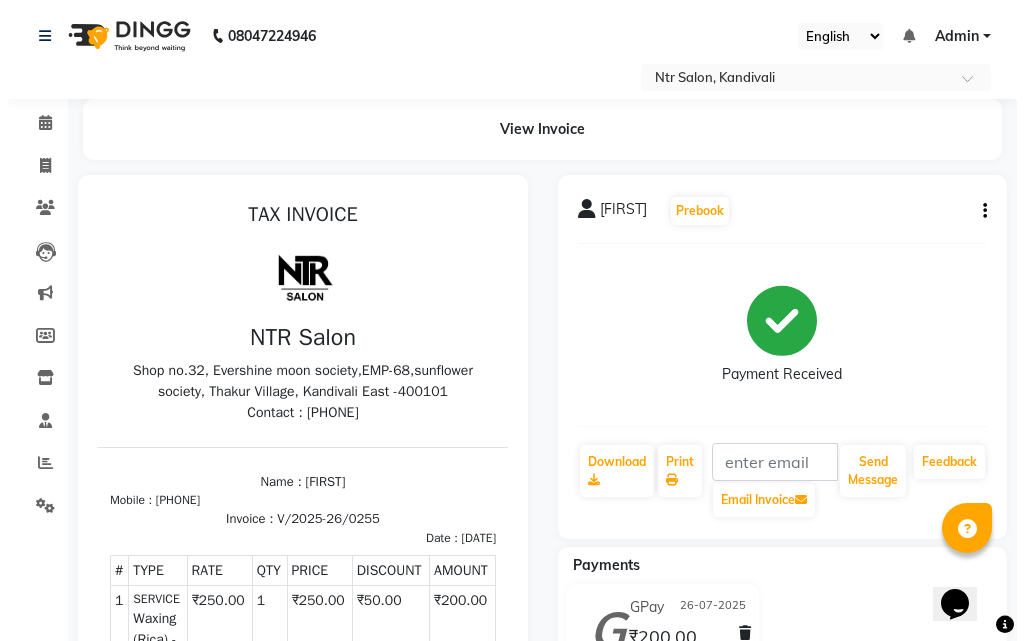 scroll, scrollTop: 0, scrollLeft: 0, axis: both 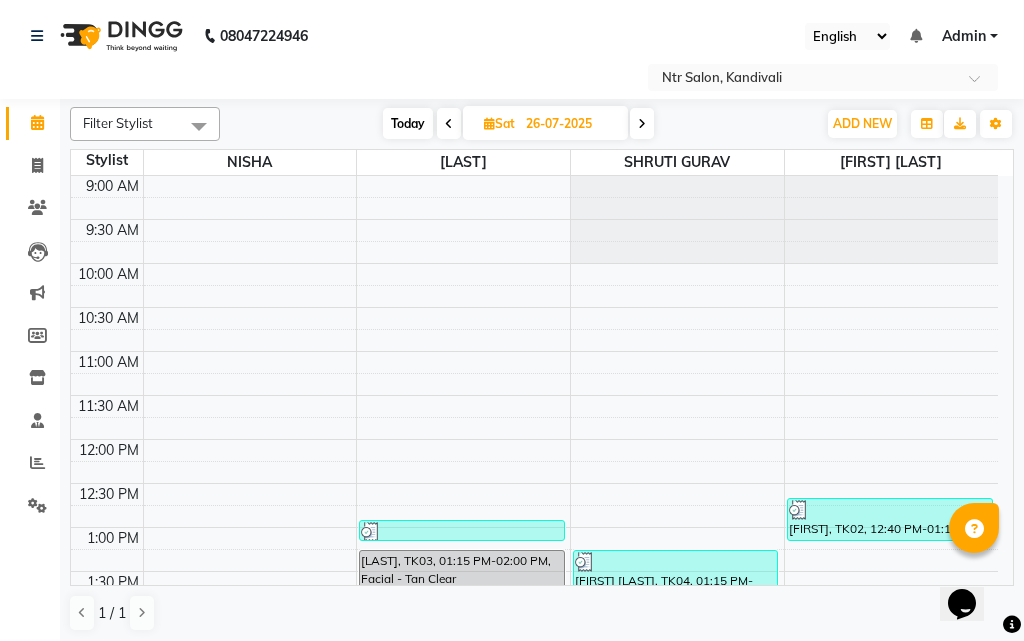 click on "26-07-2025" at bounding box center [570, 124] 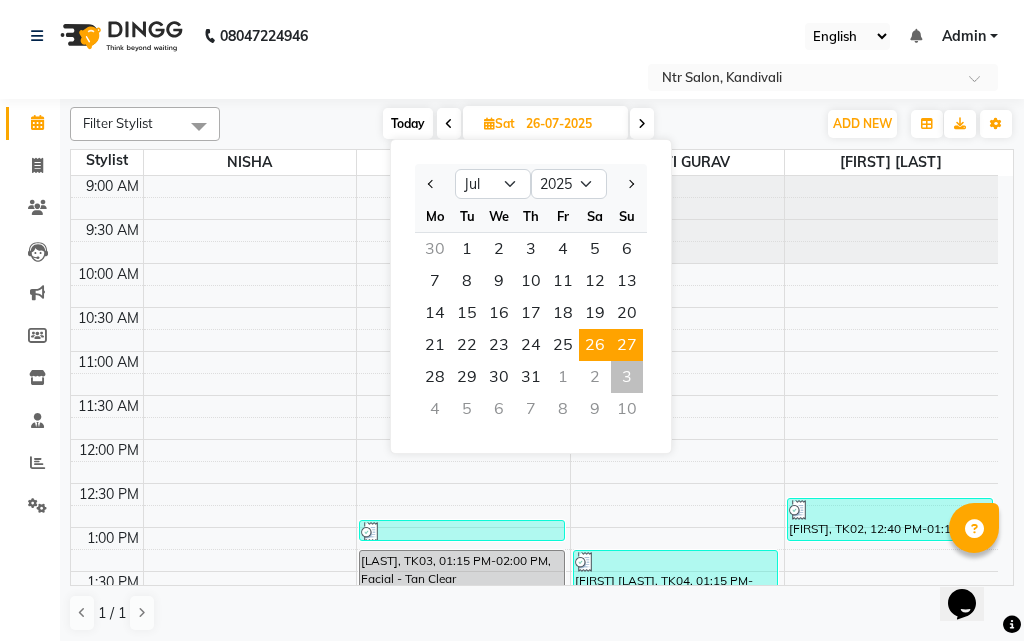 click on "27" at bounding box center [627, 345] 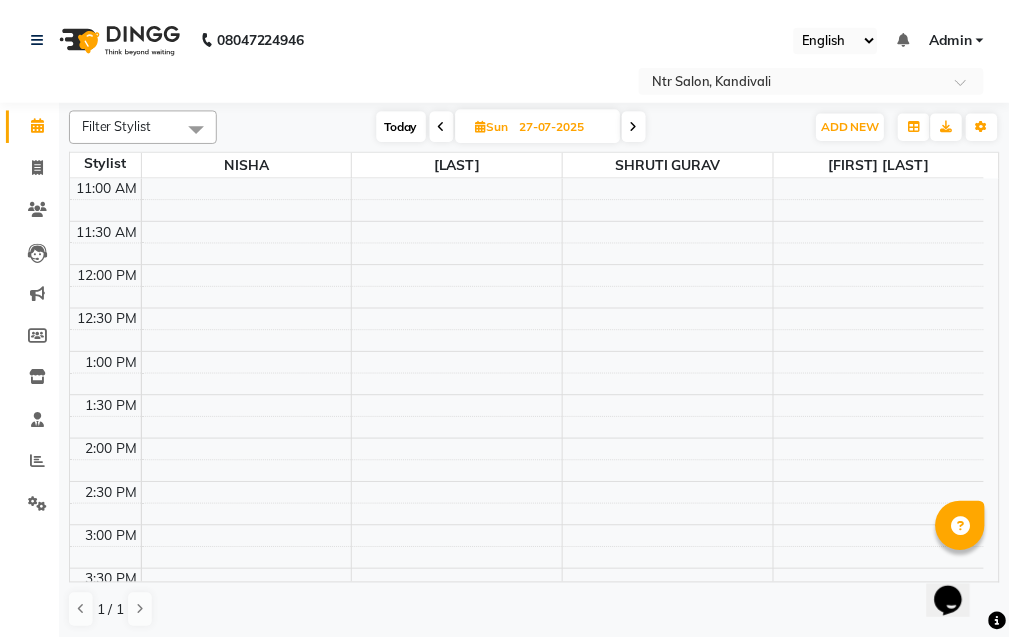 scroll, scrollTop: 346, scrollLeft: 0, axis: vertical 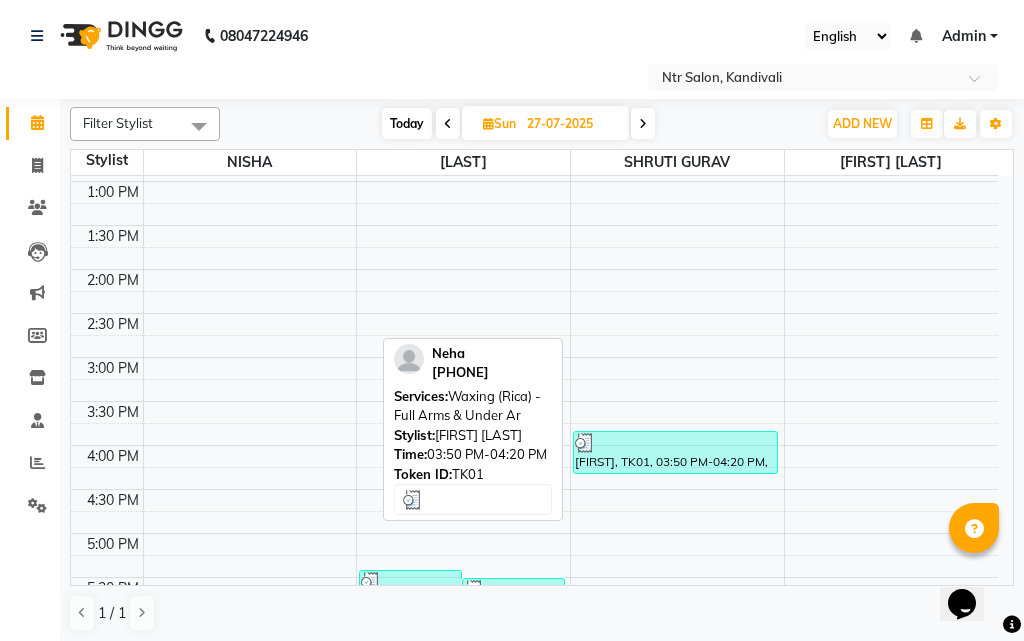 click at bounding box center [675, 443] 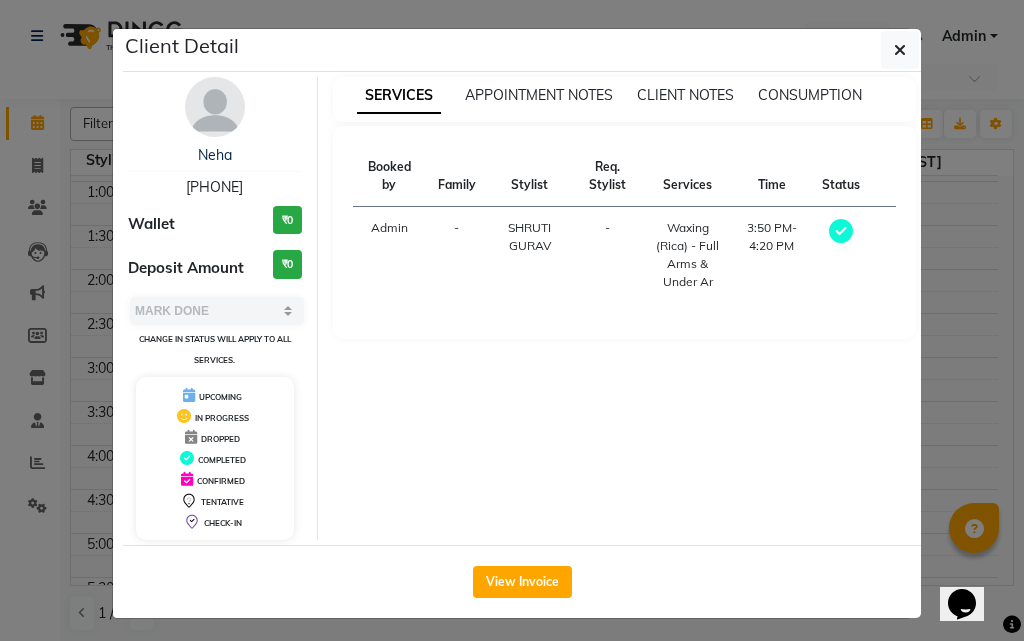 click on "View Invoice" 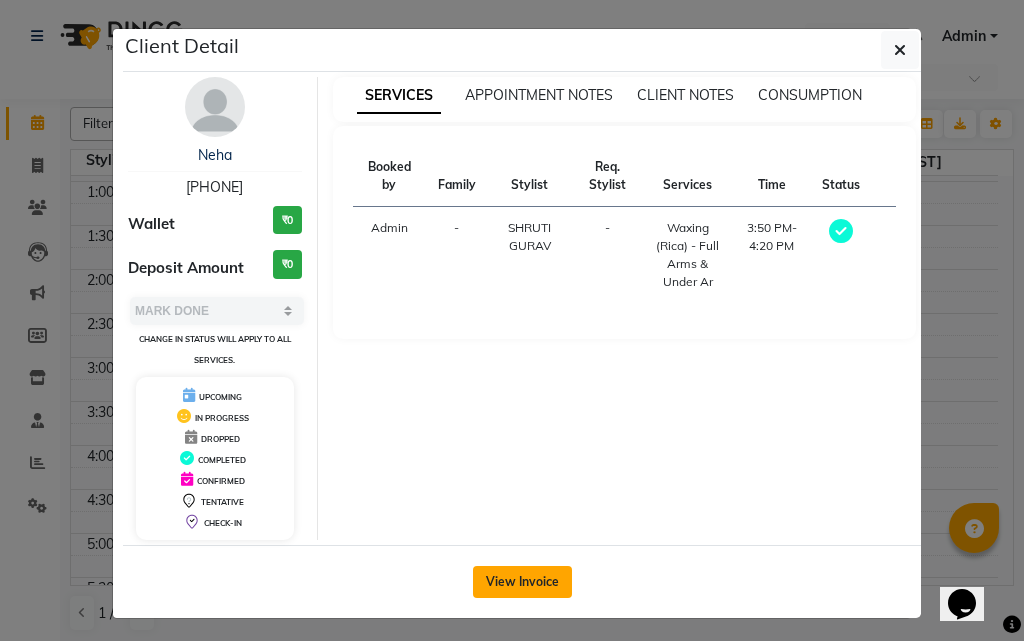 click on "View Invoice" 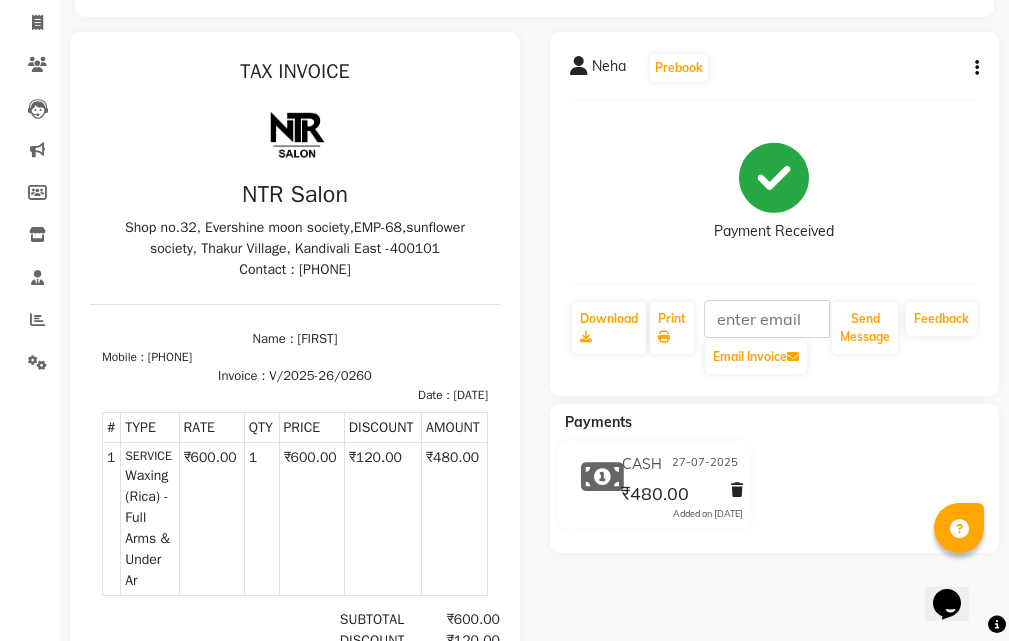 scroll, scrollTop: 300, scrollLeft: 0, axis: vertical 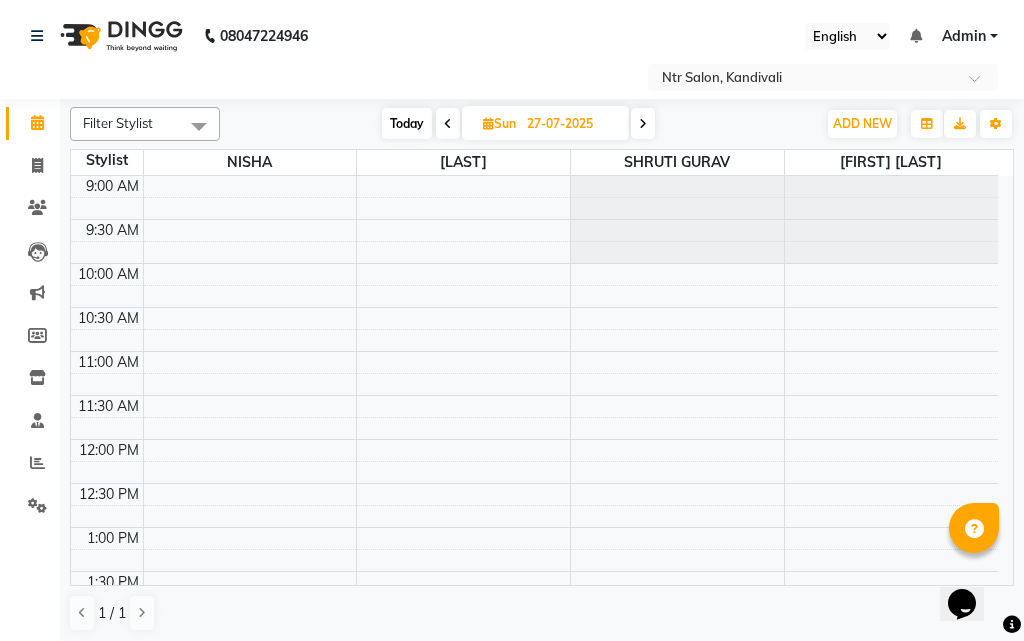 click on "27-07-2025" at bounding box center [571, 124] 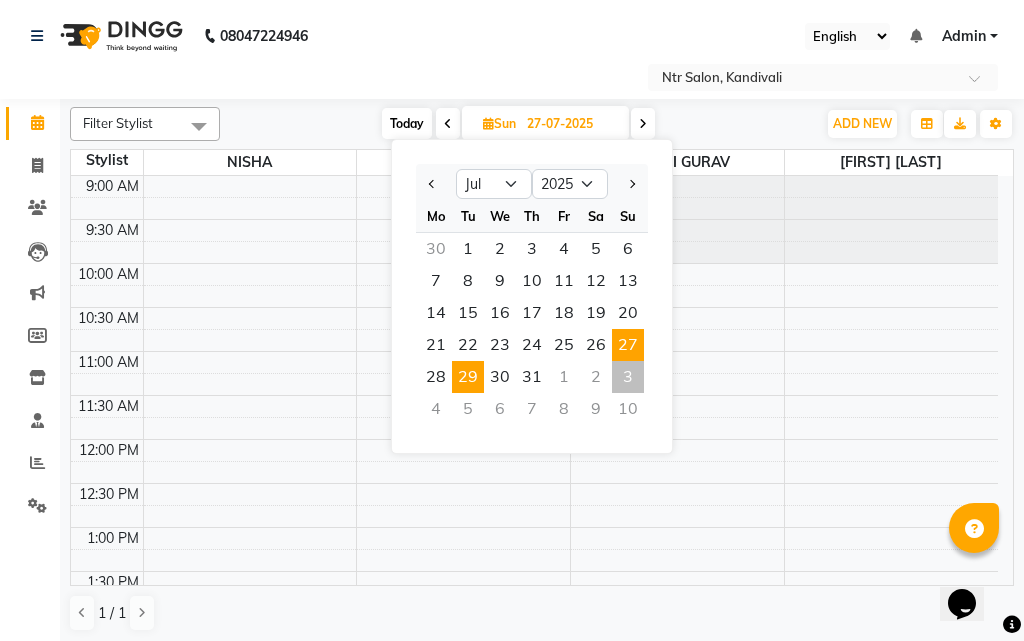 click on "29" at bounding box center (468, 377) 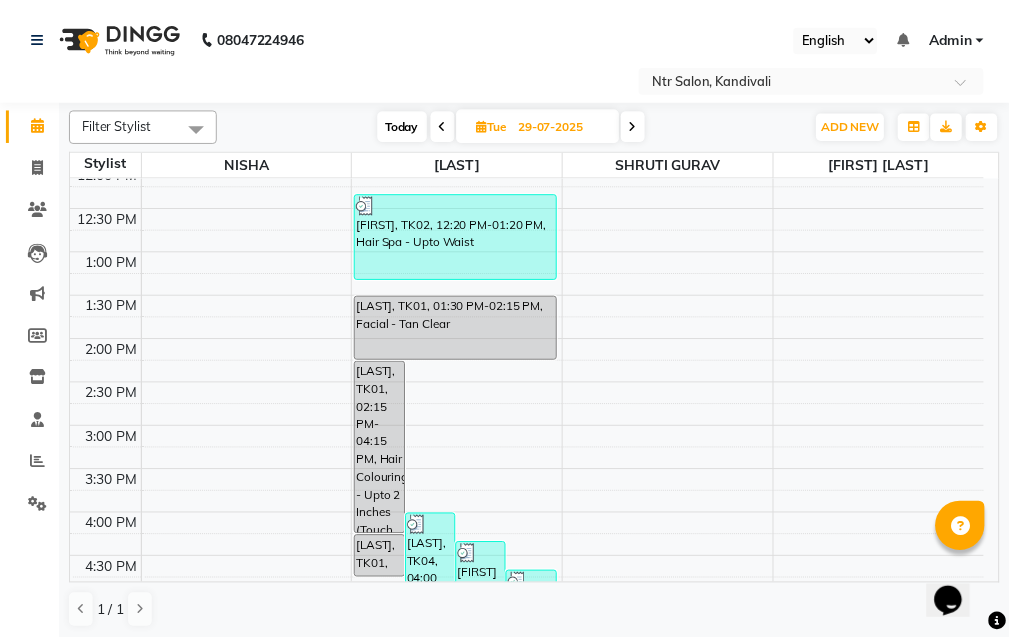 scroll, scrollTop: 577, scrollLeft: 0, axis: vertical 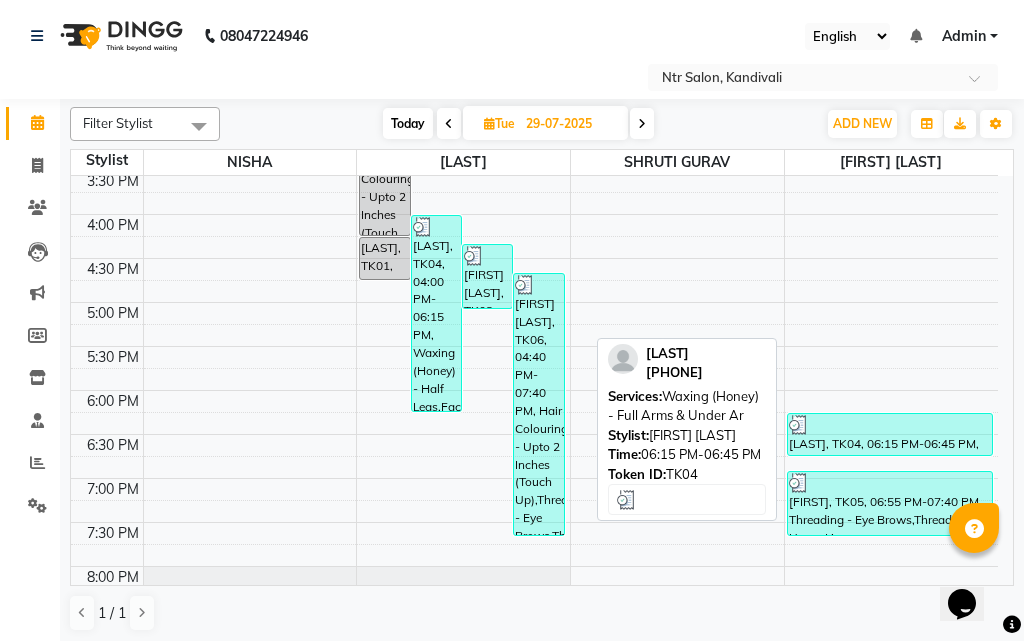 click on "[LAST], TK04, 06:15 PM-06:45 PM, Waxing (Honey) - Full Arms & Under Ar" at bounding box center [890, 434] 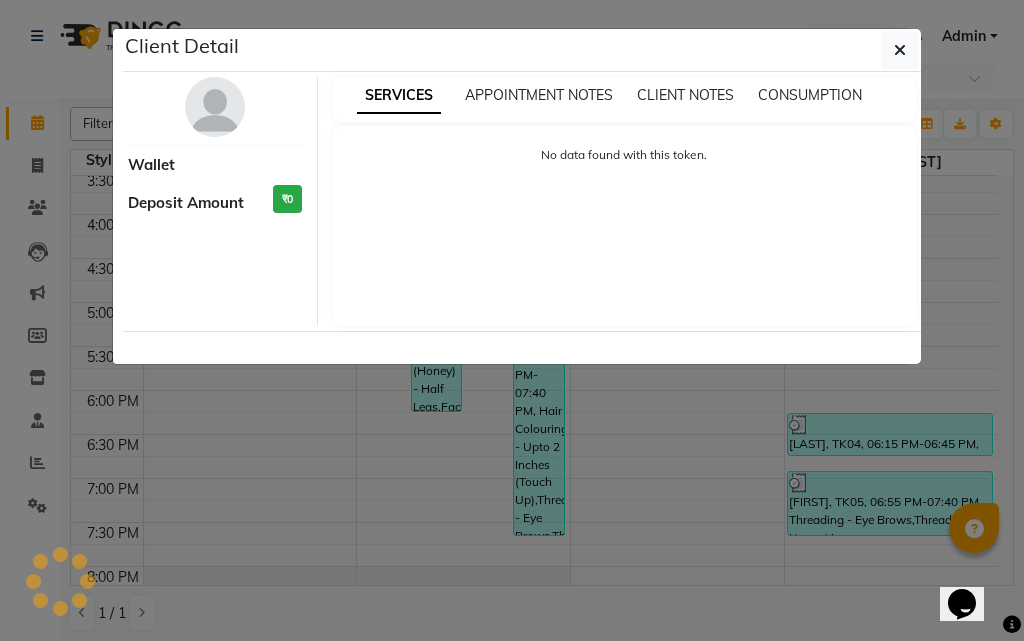 select on "3" 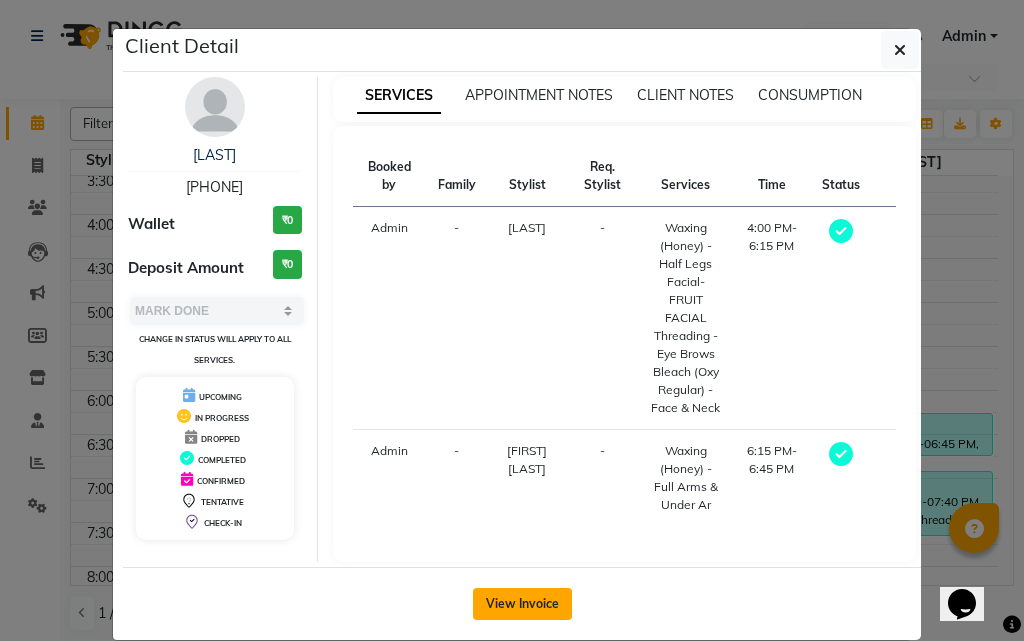 click on "View Invoice" 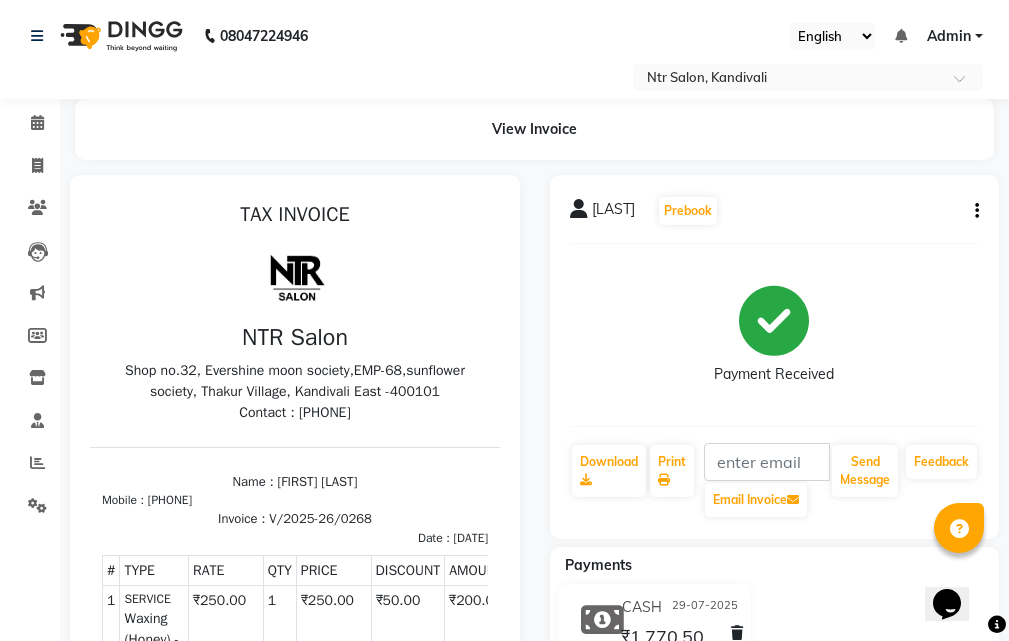 scroll, scrollTop: 400, scrollLeft: 0, axis: vertical 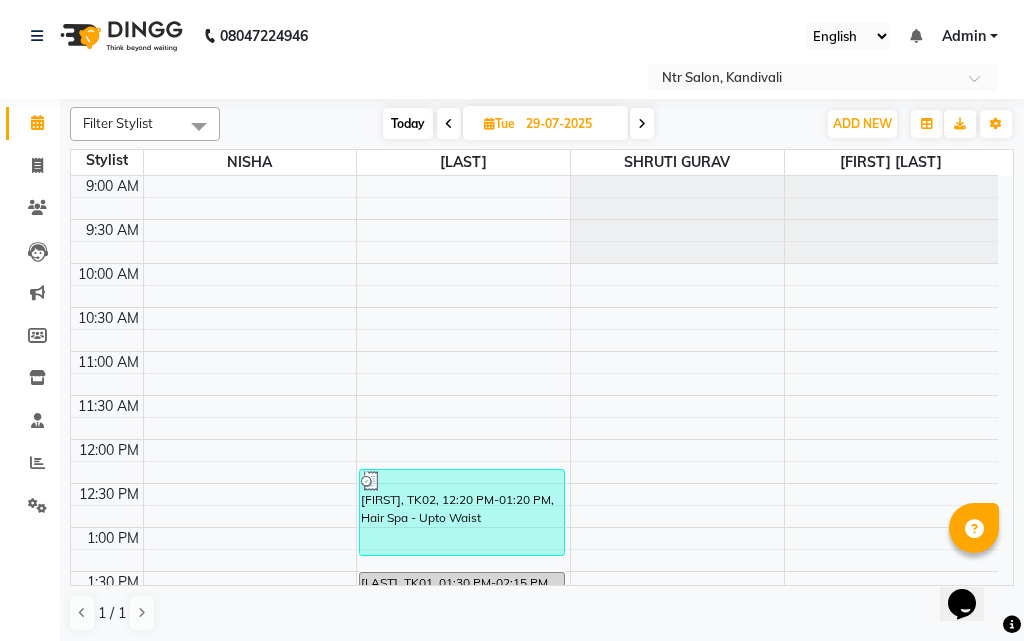 click on "Filter Stylist Select All [FIRST] [LAST] [FIRST] [FIRST] [LAST] 9:00 AM 9:30 AM 10:00 AM 10:30 AM 11:00 AM 11:30 AM 12:00 PM 12:30 PM 1:00 PM 1:30 PM 2:00 PM 2:30 PM 3:00 PM 3:30 PM 4:00 PM 4:30 PM 5:00 PM 5:30 PM 6:00 PM 6:30 PM 7:00 PM 7:30 PM 8:00 PM 8:30 PM" 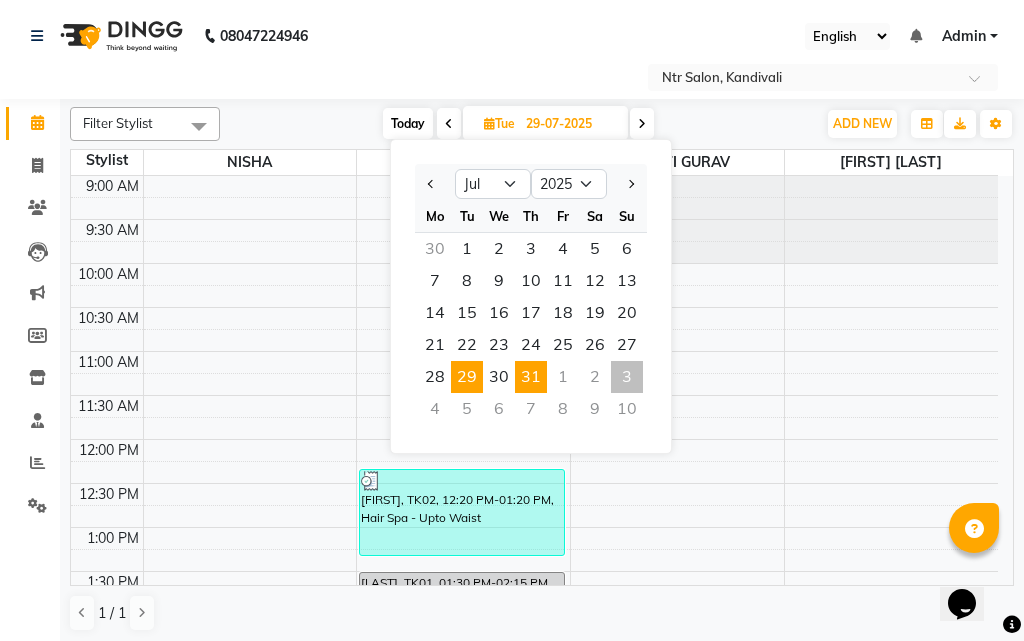 click on "31" at bounding box center (531, 377) 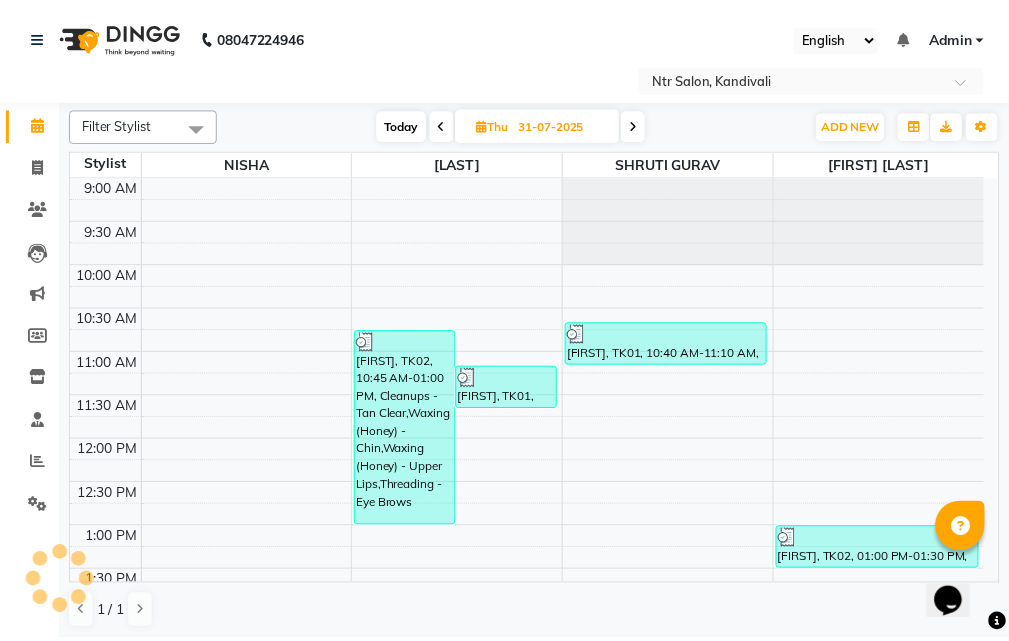 scroll, scrollTop: 265, scrollLeft: 0, axis: vertical 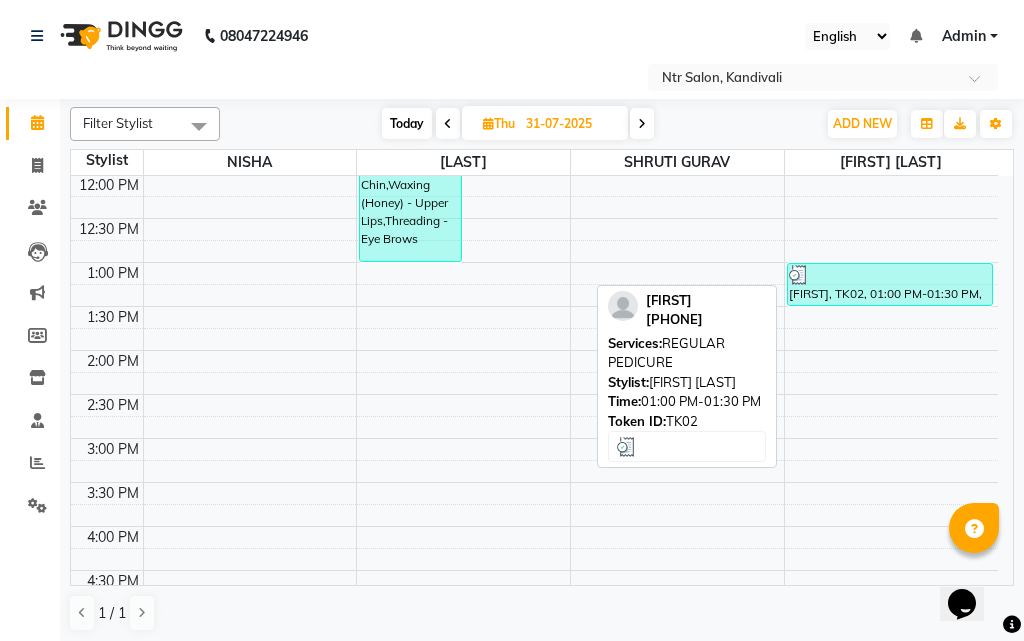 click on "[FIRST], TK02, 01:00 PM-01:30 PM, REGULAR PEDICURE" at bounding box center [890, 284] 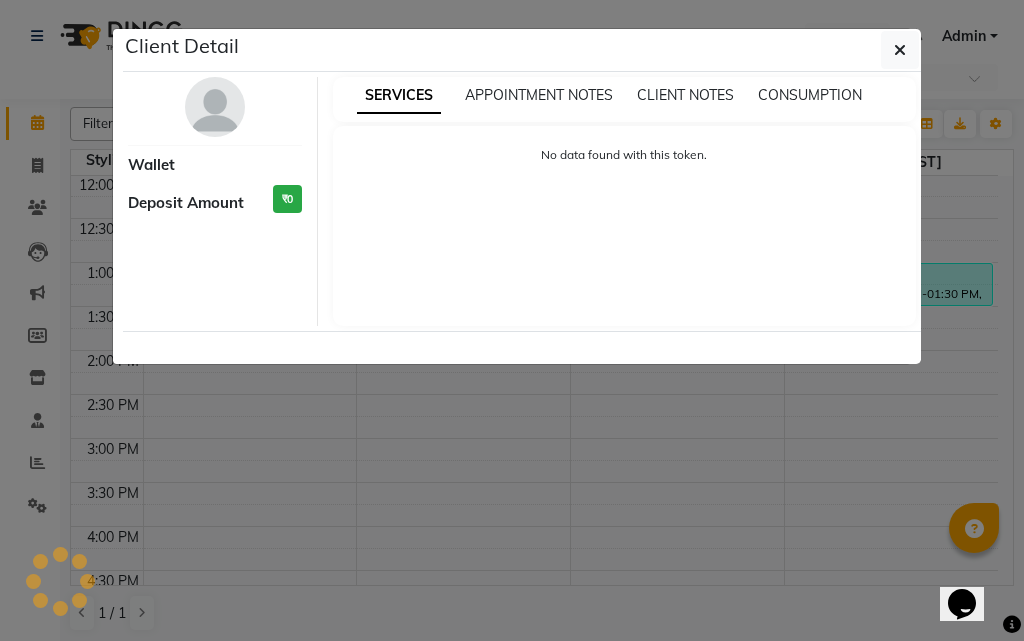 select on "3" 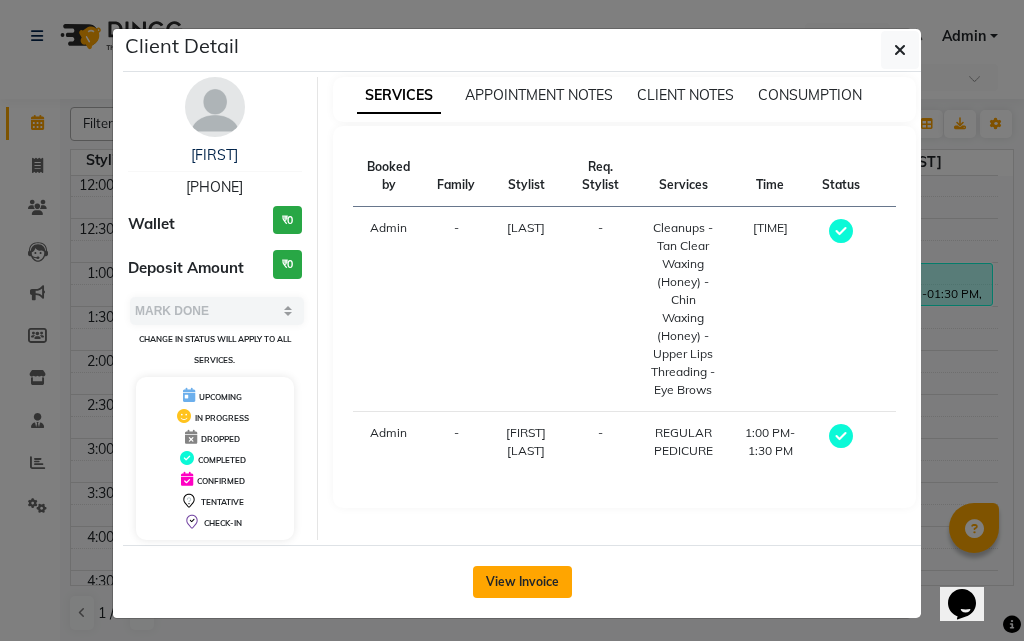 click on "View Invoice" 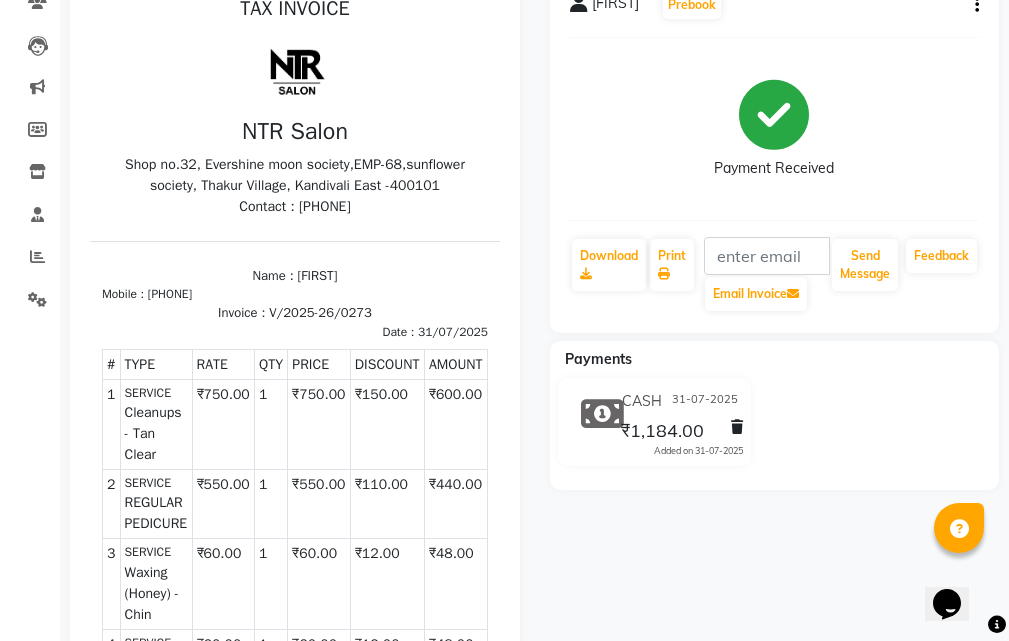 scroll, scrollTop: 300, scrollLeft: 0, axis: vertical 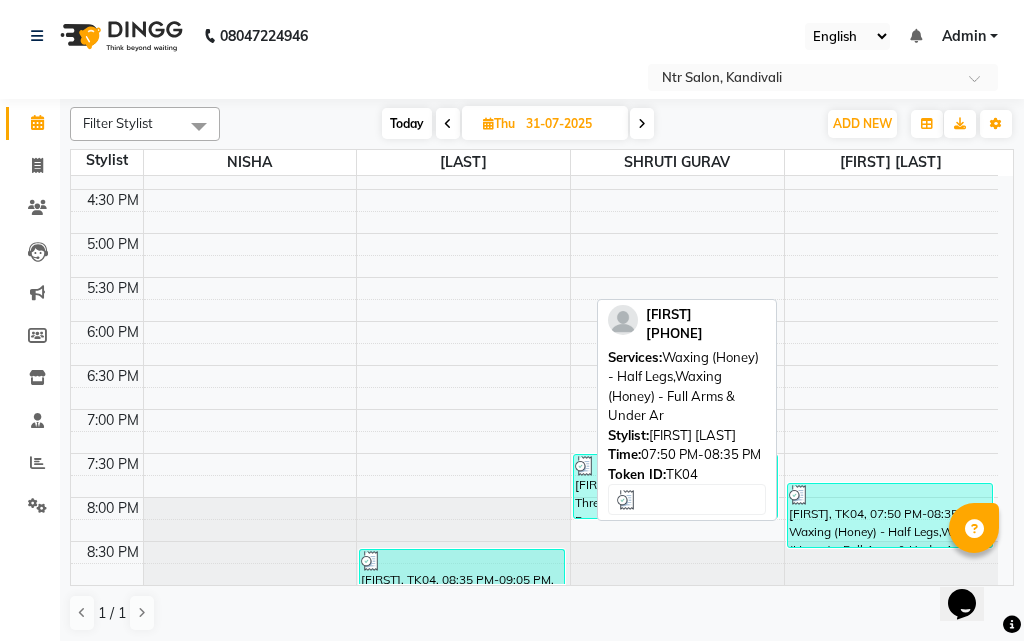 click on "[FIRST], TK04, 07:50 PM-08:35 PM, Waxing (Honey) - Half Legs,Waxing (Honey) - Full Arms & Under Ar" at bounding box center [890, 515] 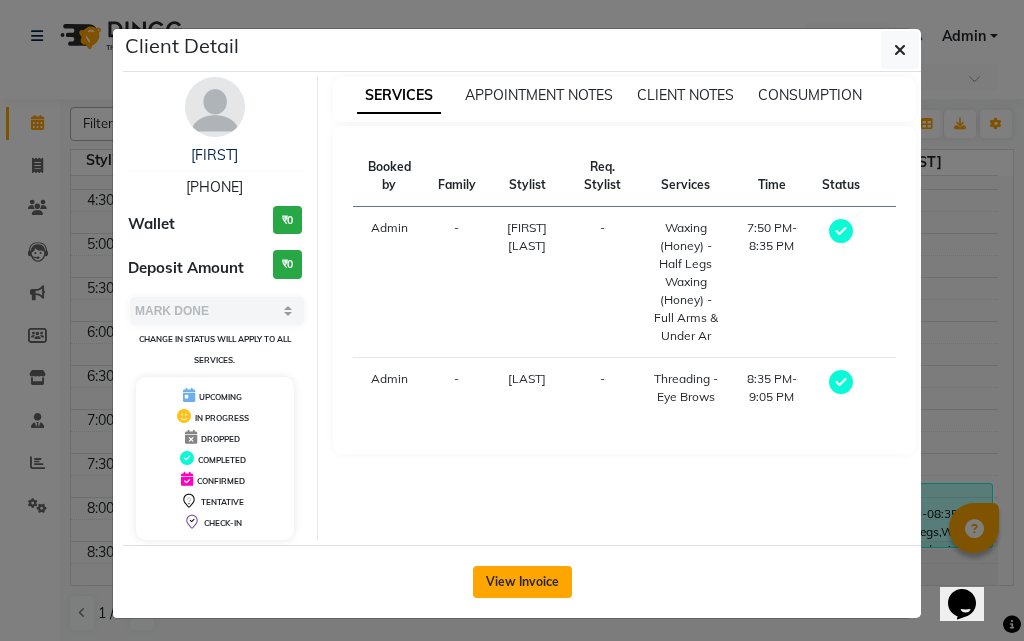 click on "View Invoice" 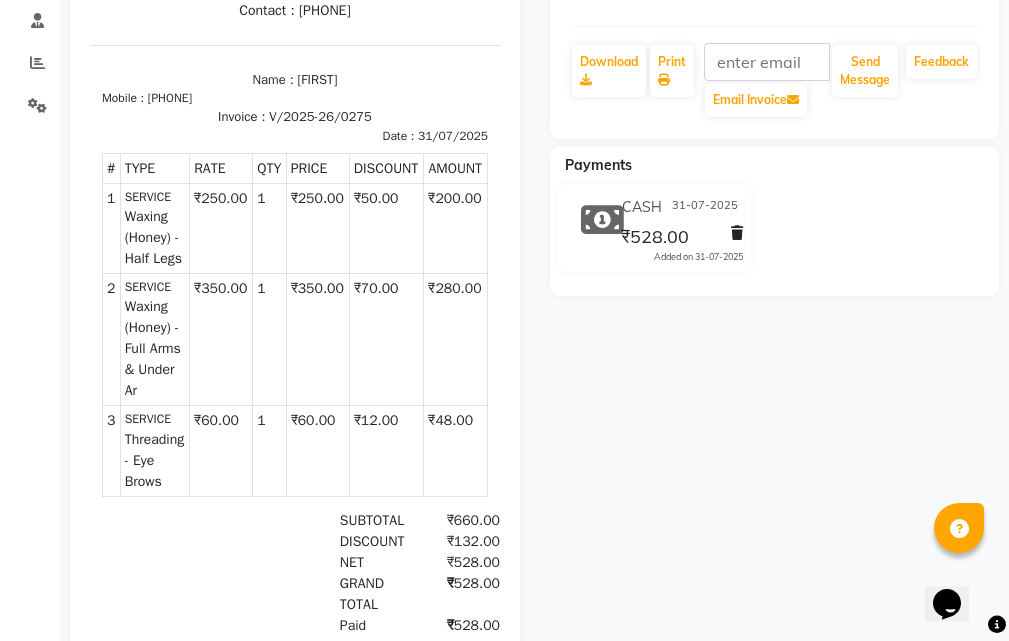 scroll, scrollTop: 0, scrollLeft: 0, axis: both 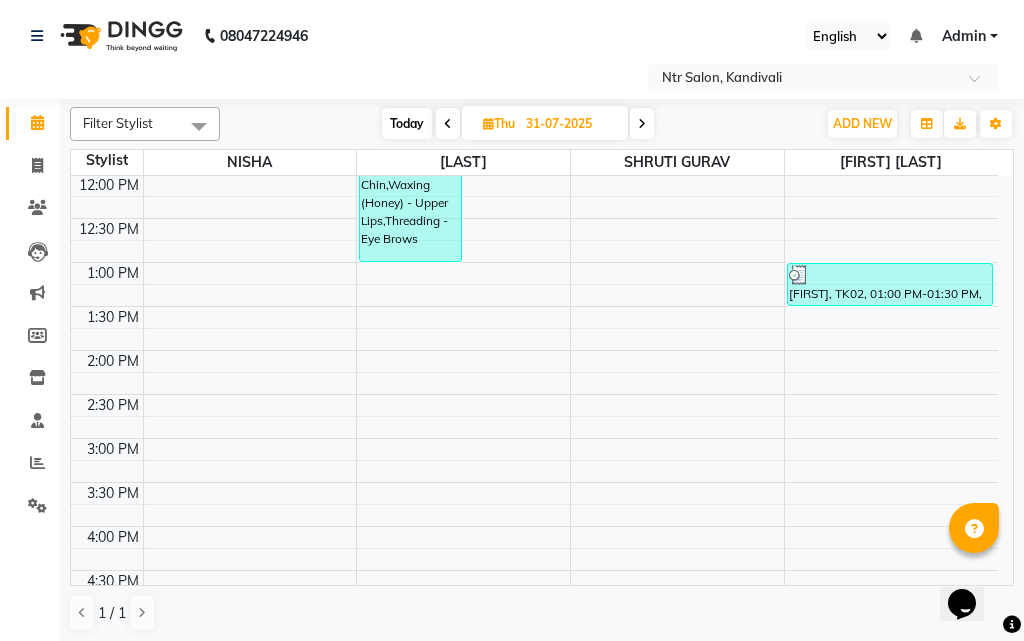 click on "31-07-2025" at bounding box center [570, 124] 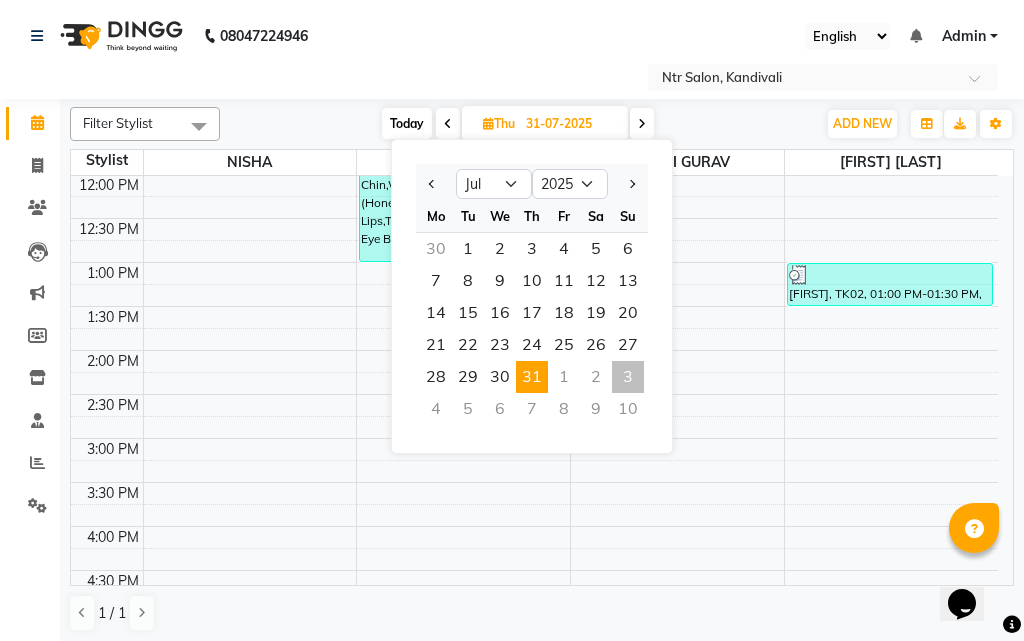 drag, startPoint x: 524, startPoint y: 306, endPoint x: 528, endPoint y: 316, distance: 10.770329 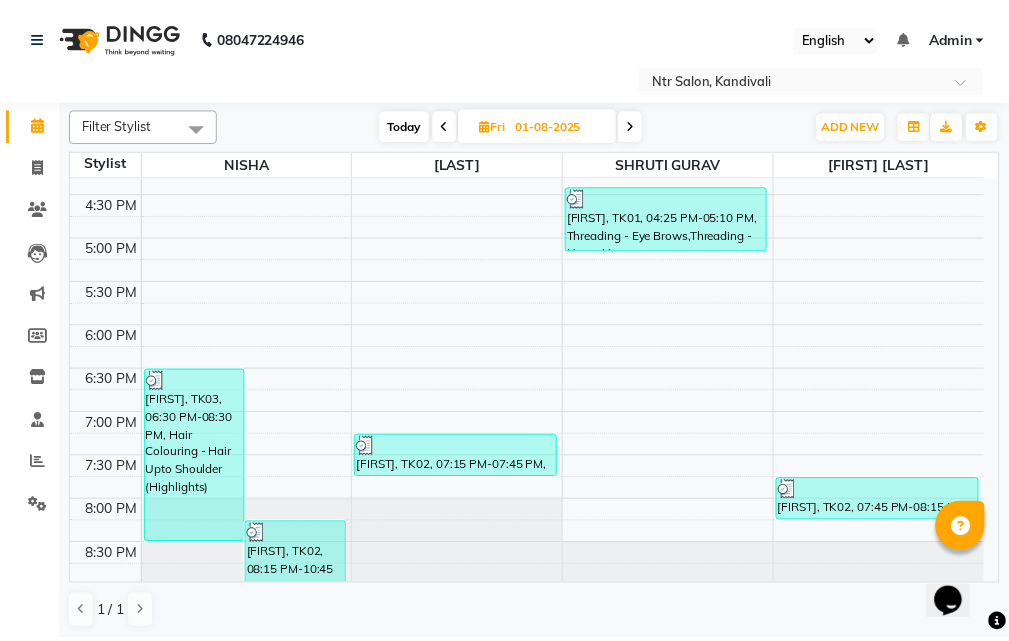 scroll, scrollTop: 646, scrollLeft: 0, axis: vertical 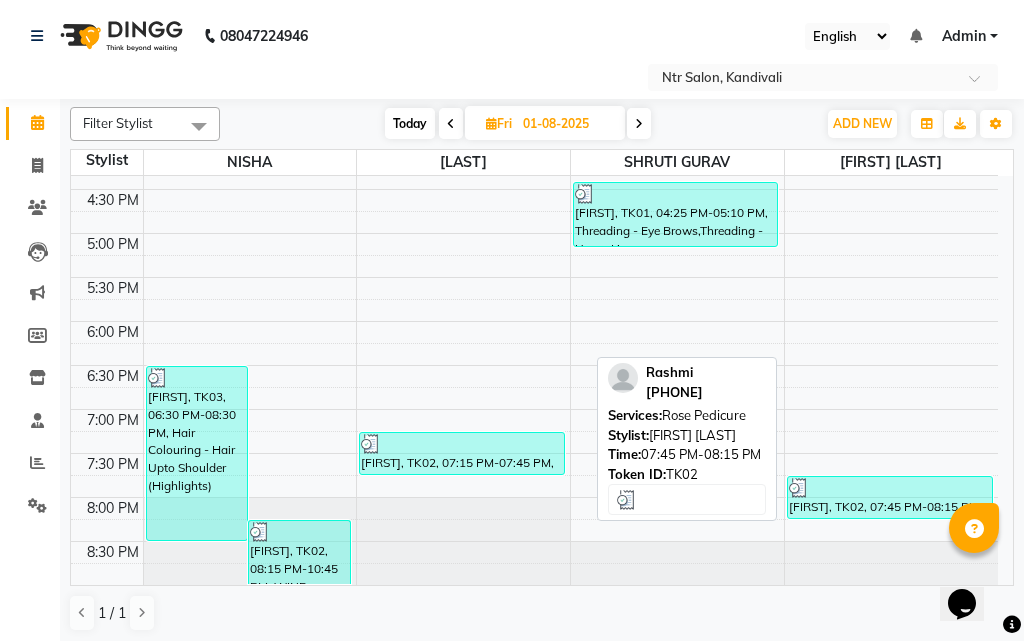 click on "[FIRST], TK02, 07:45 PM-08:15 PM,  Rose Pedicure" at bounding box center (890, 497) 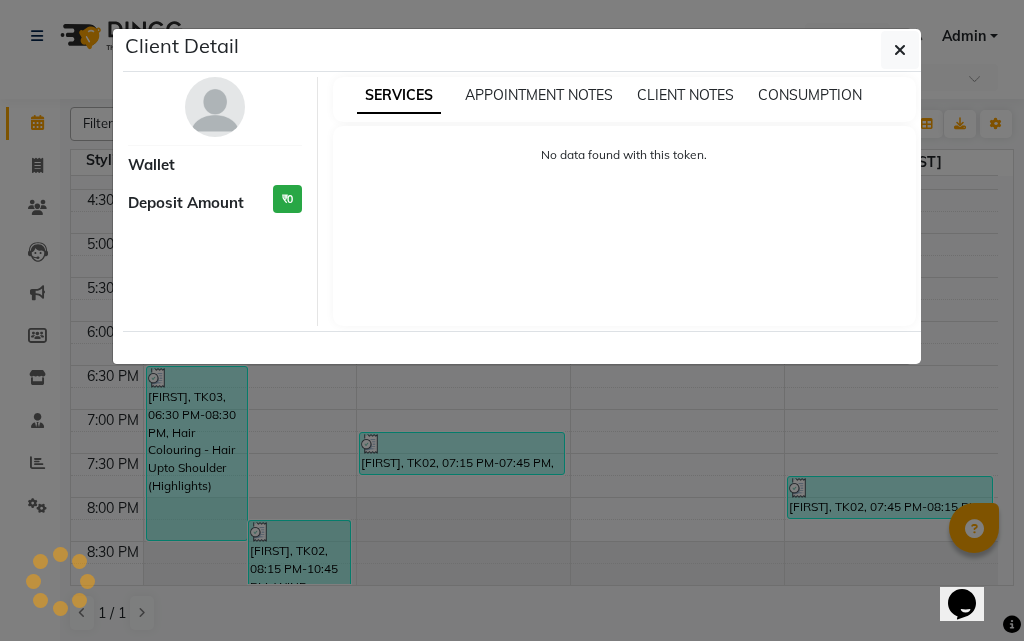 select on "3" 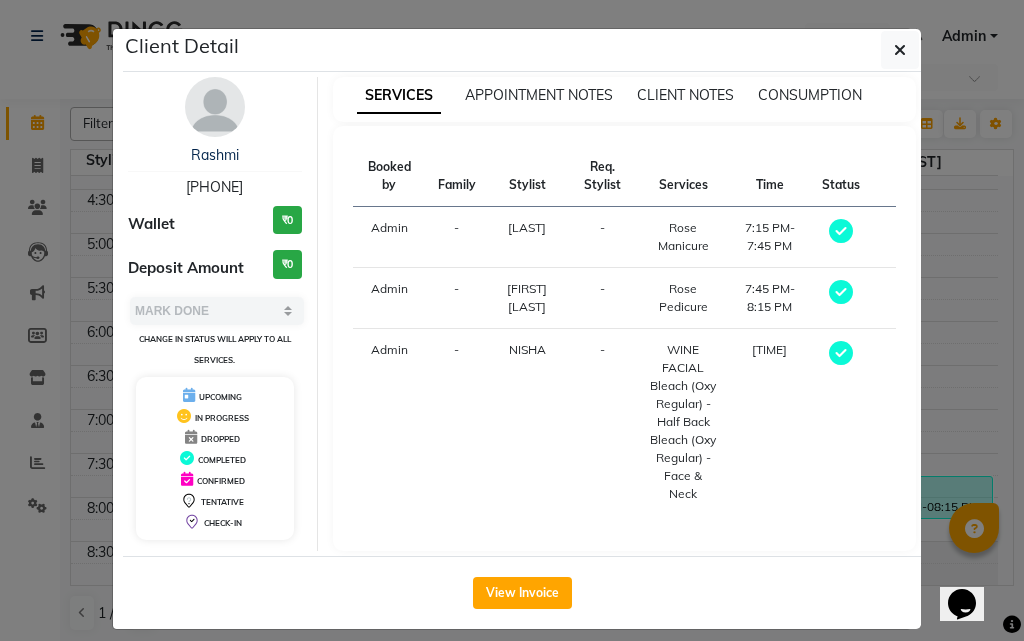click on "View Invoice" 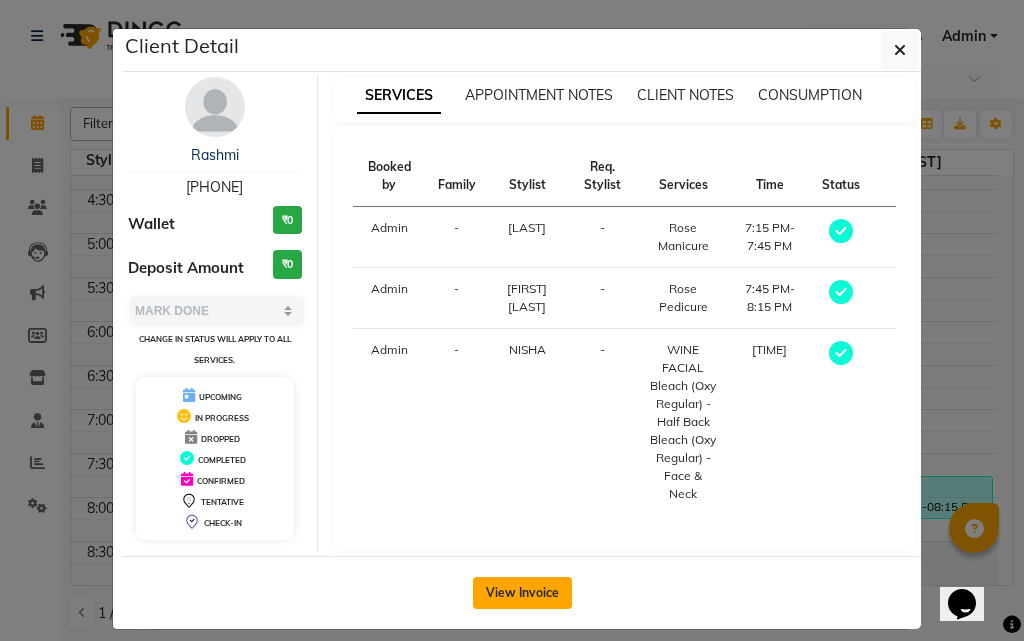 click on "View Invoice" 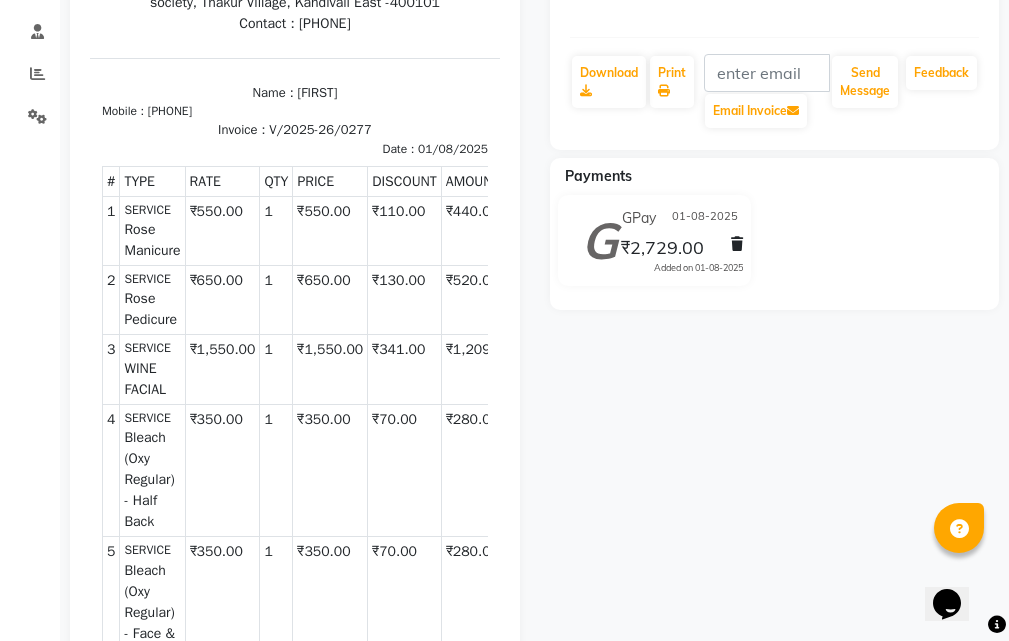 scroll, scrollTop: 400, scrollLeft: 0, axis: vertical 